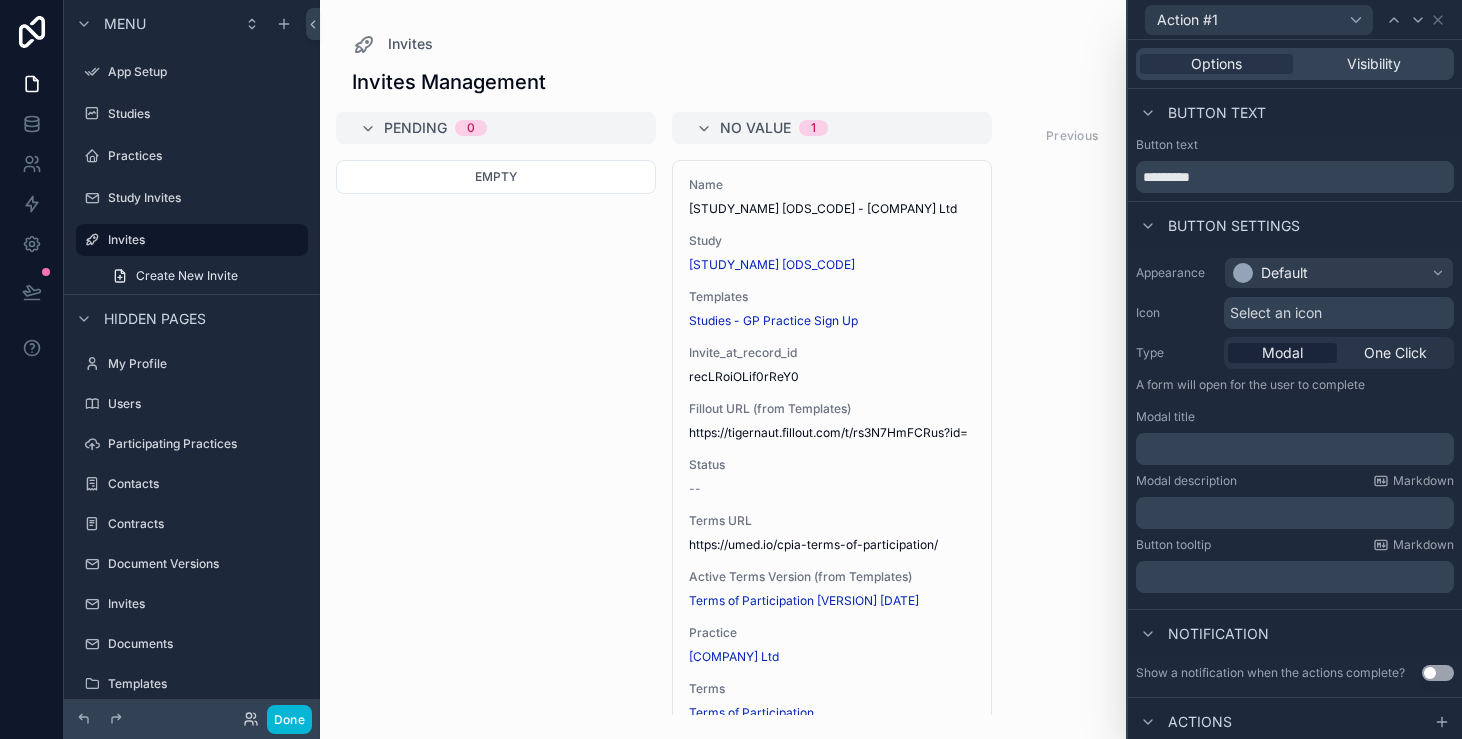 scroll, scrollTop: 0, scrollLeft: 0, axis: both 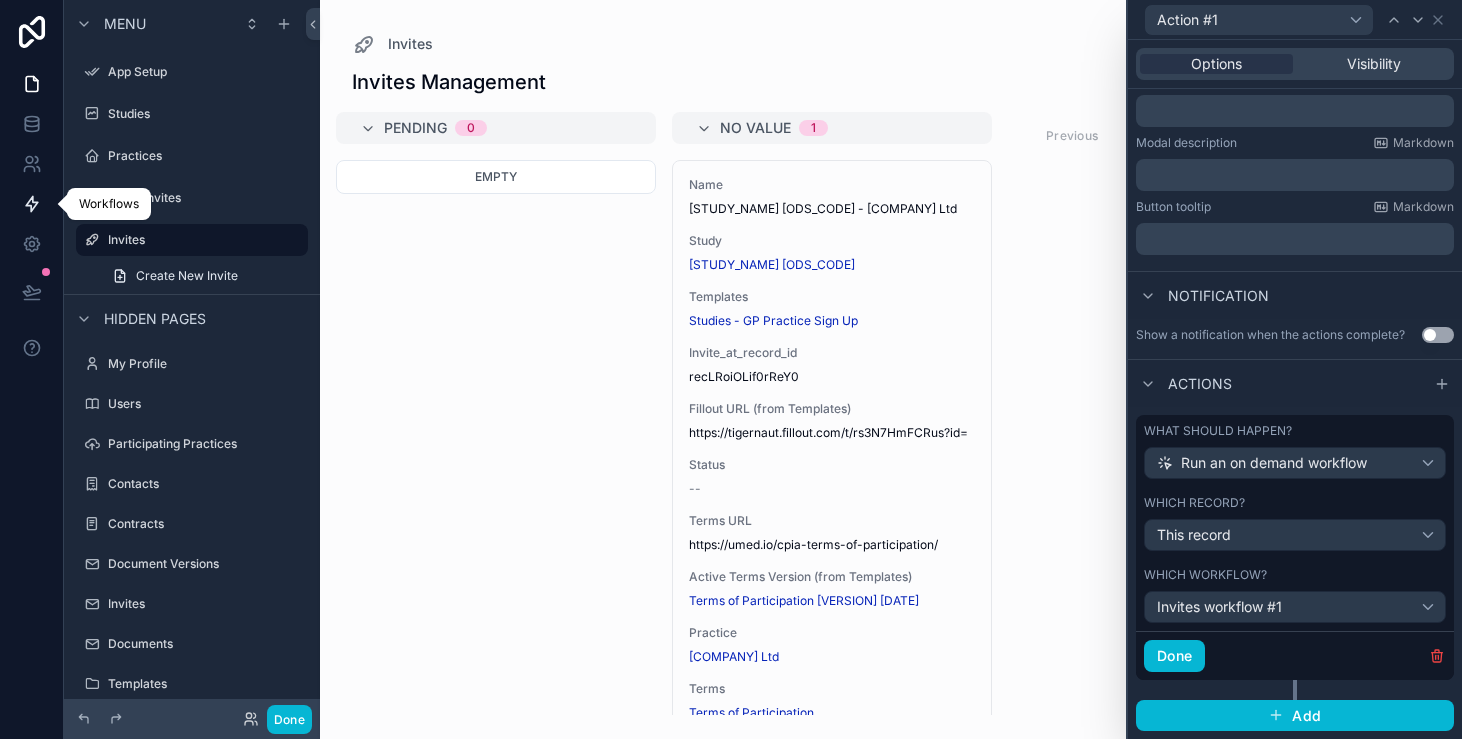 click 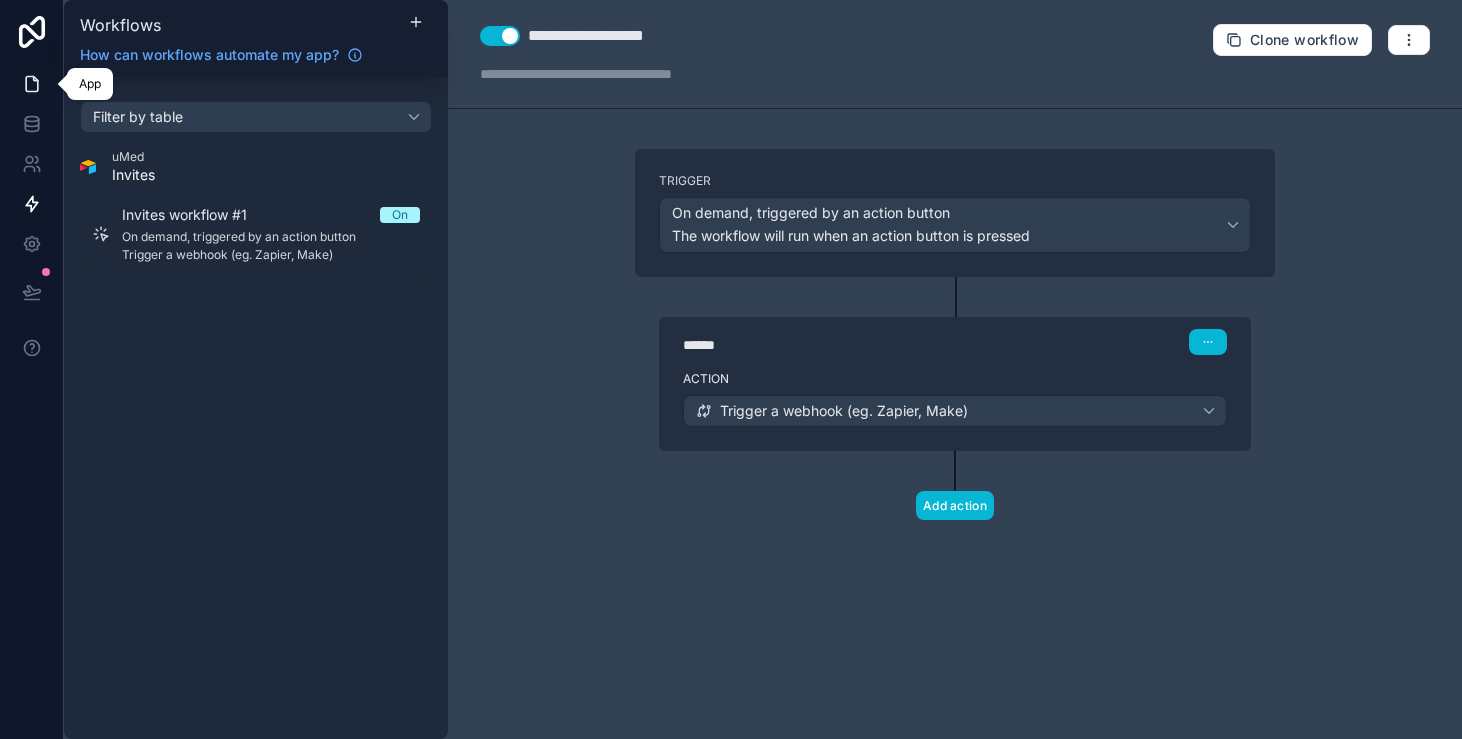 click 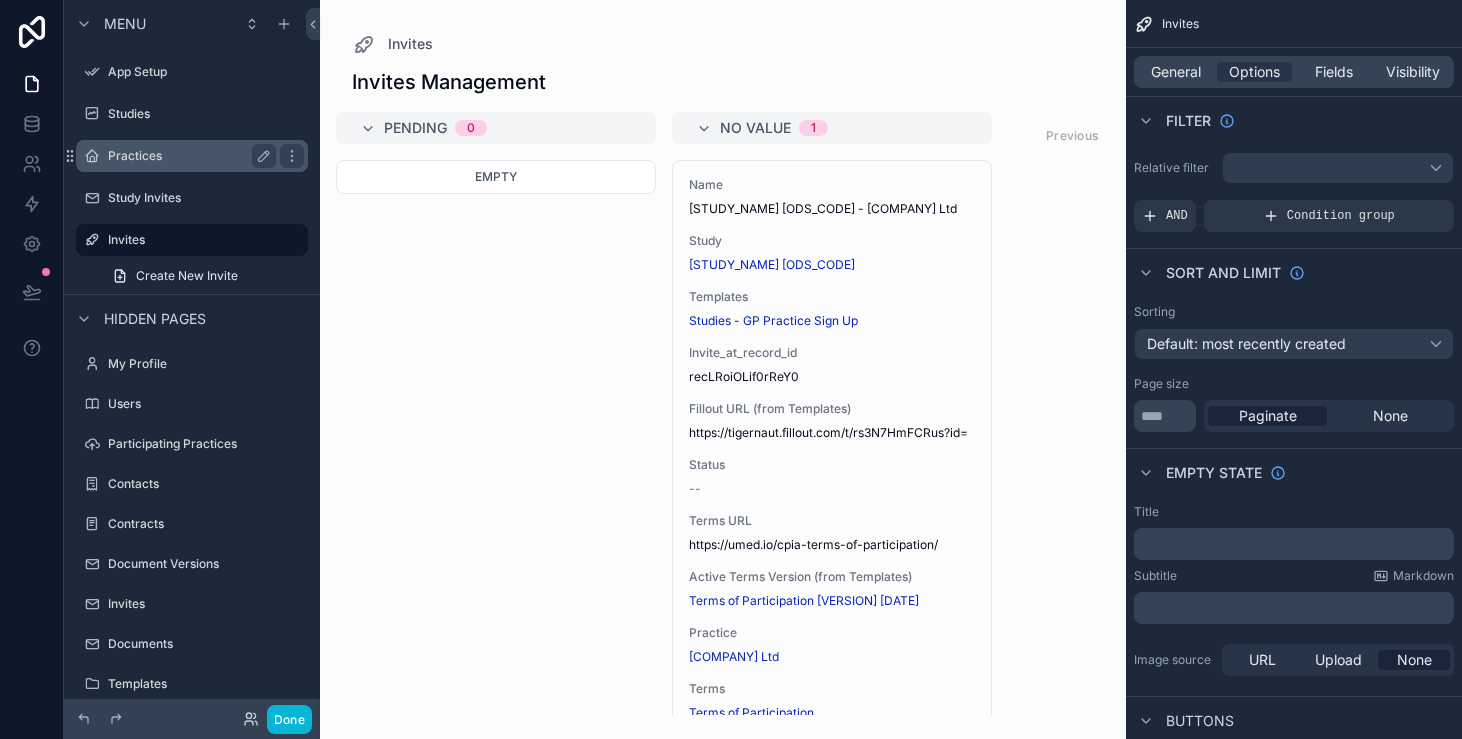 click on "Practices" at bounding box center [188, 156] 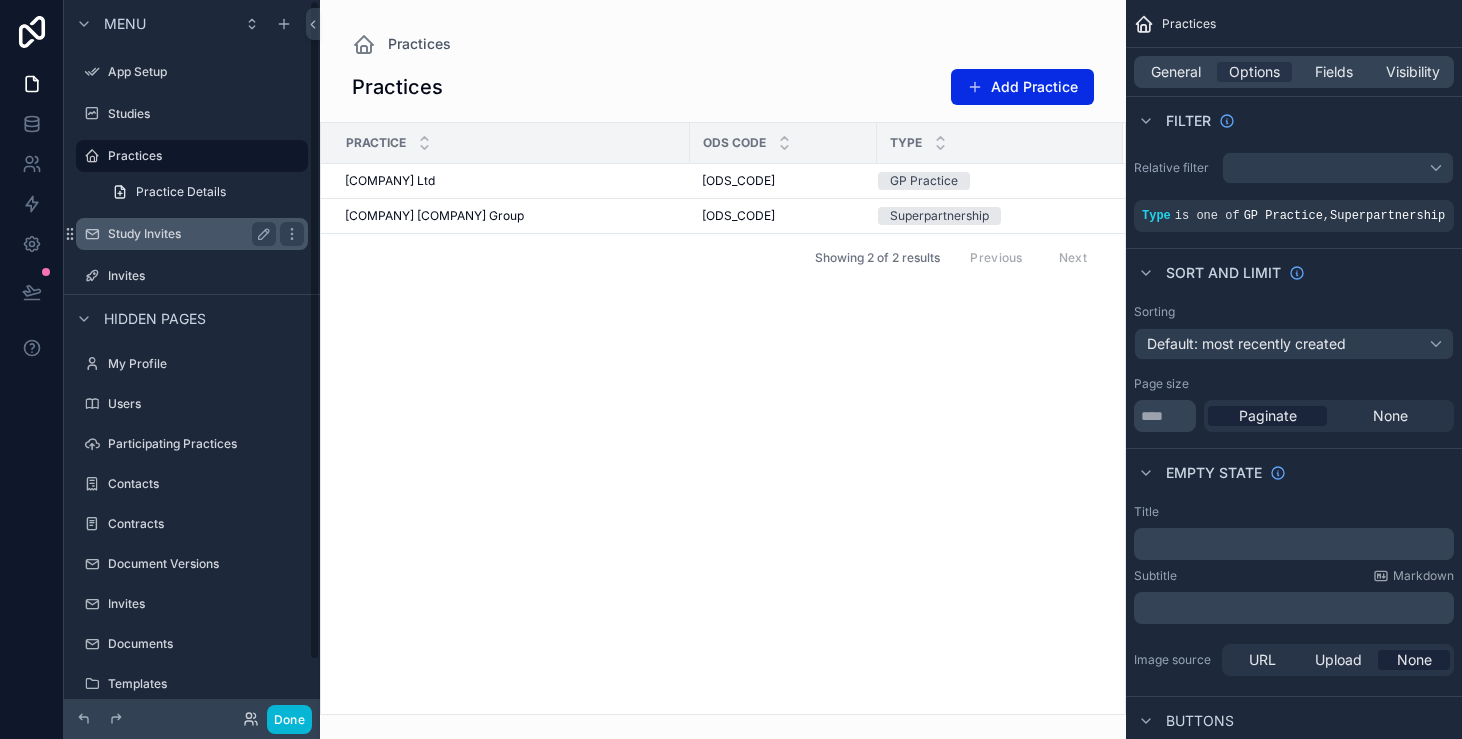 click on "Study Invites" at bounding box center [188, 234] 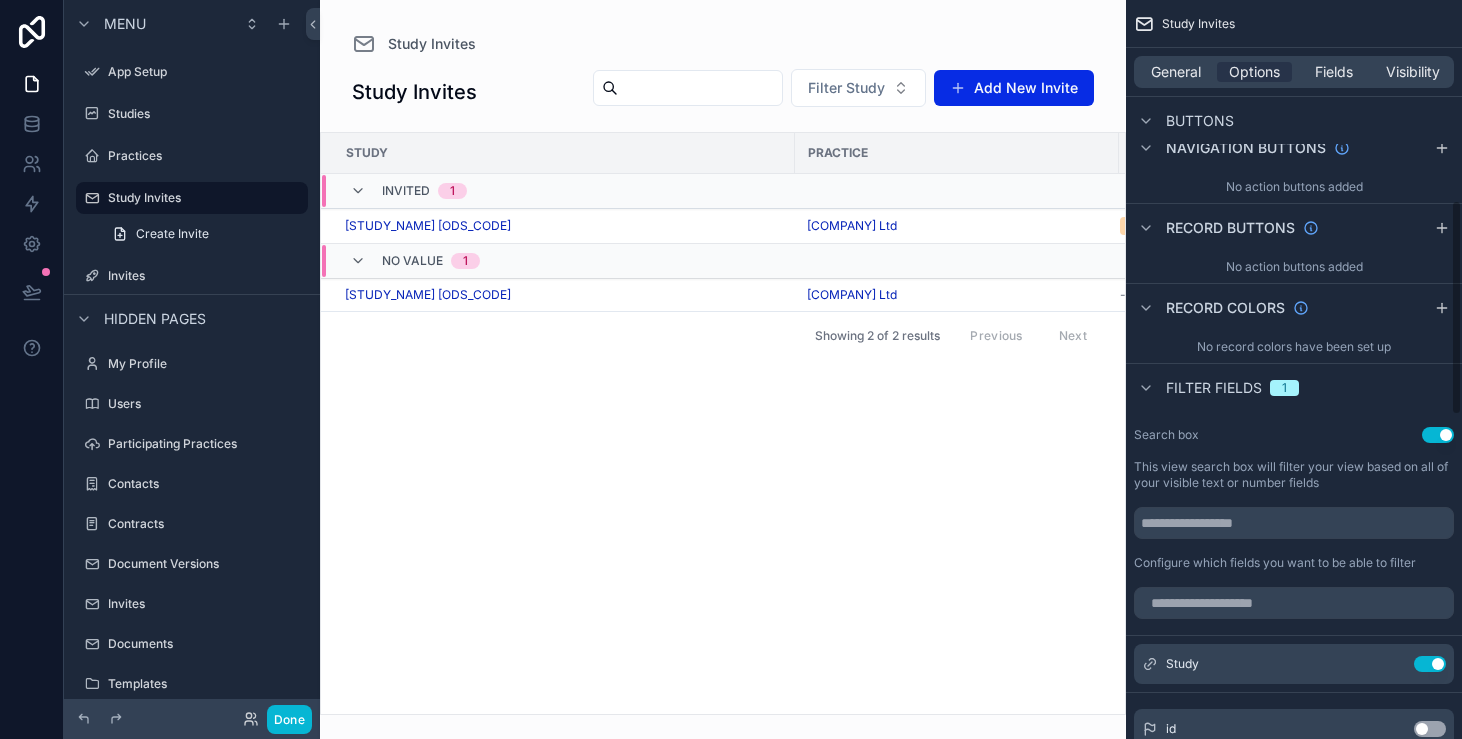 scroll, scrollTop: 620, scrollLeft: 0, axis: vertical 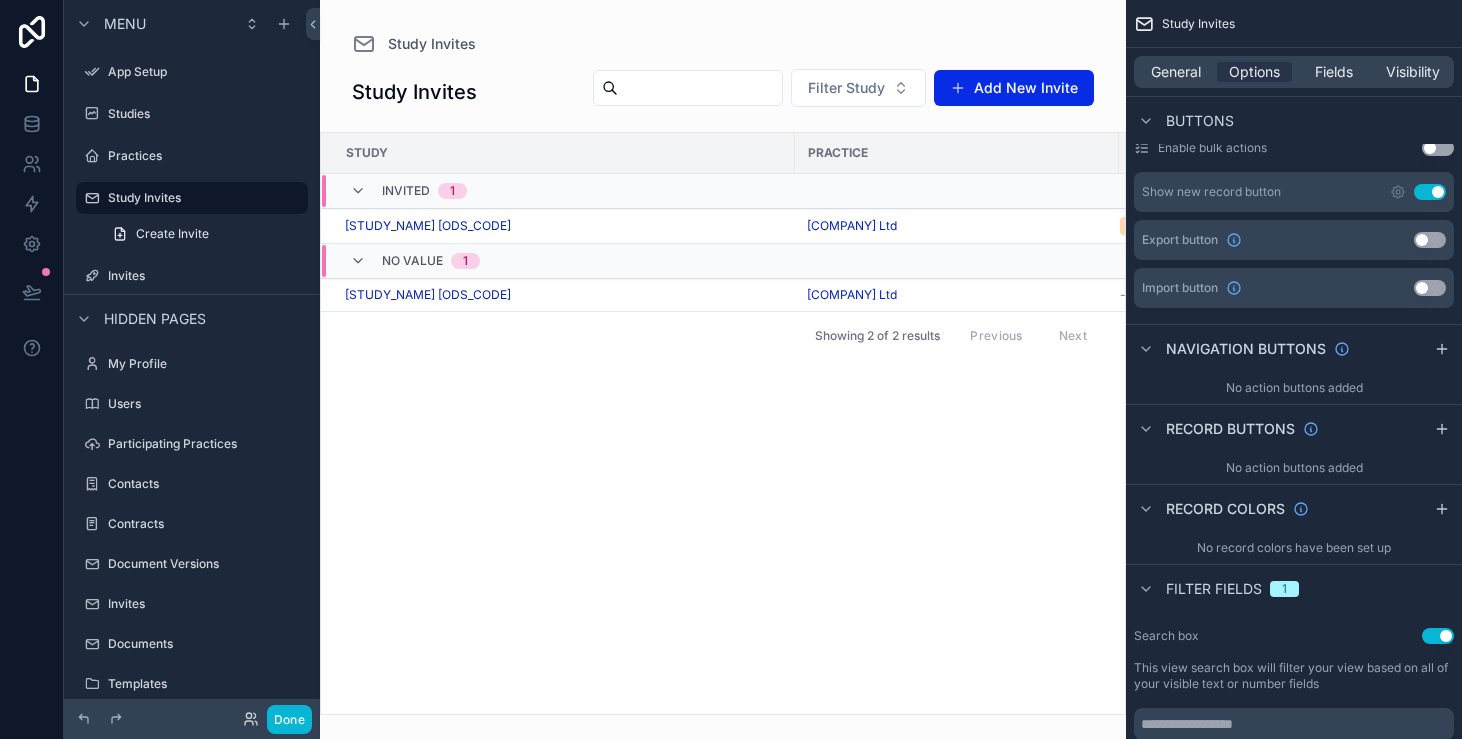 click at bounding box center (723, 369) 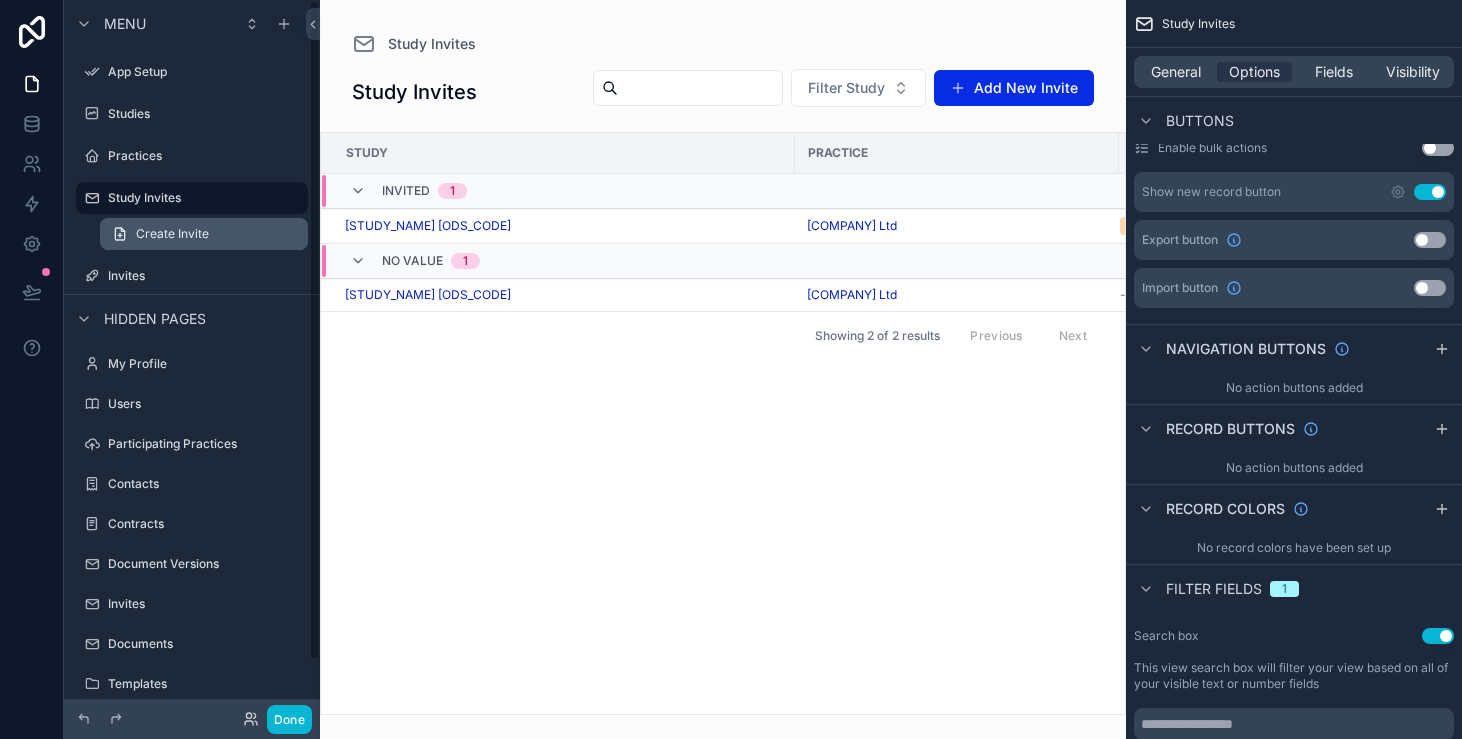 click on "Create Invite" at bounding box center (204, 234) 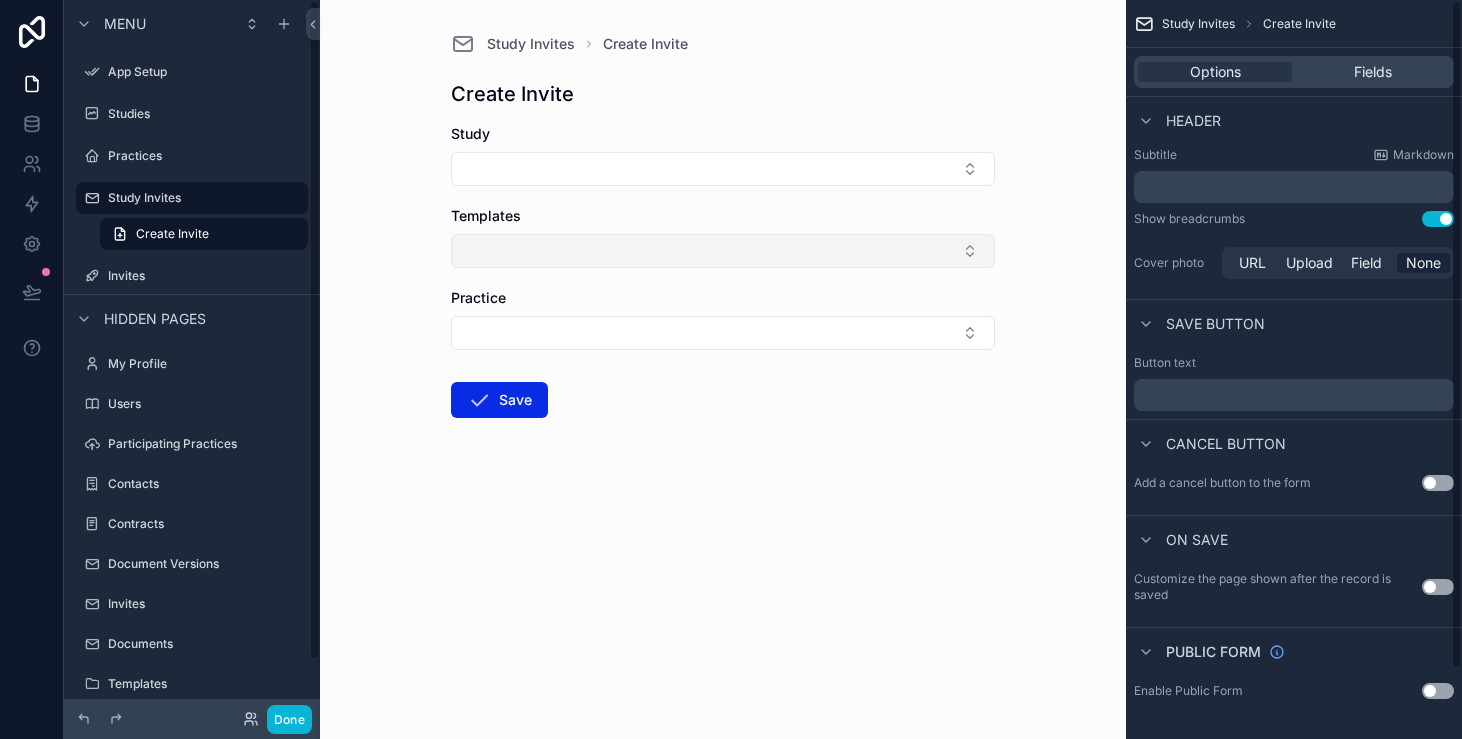 scroll, scrollTop: 0, scrollLeft: 0, axis: both 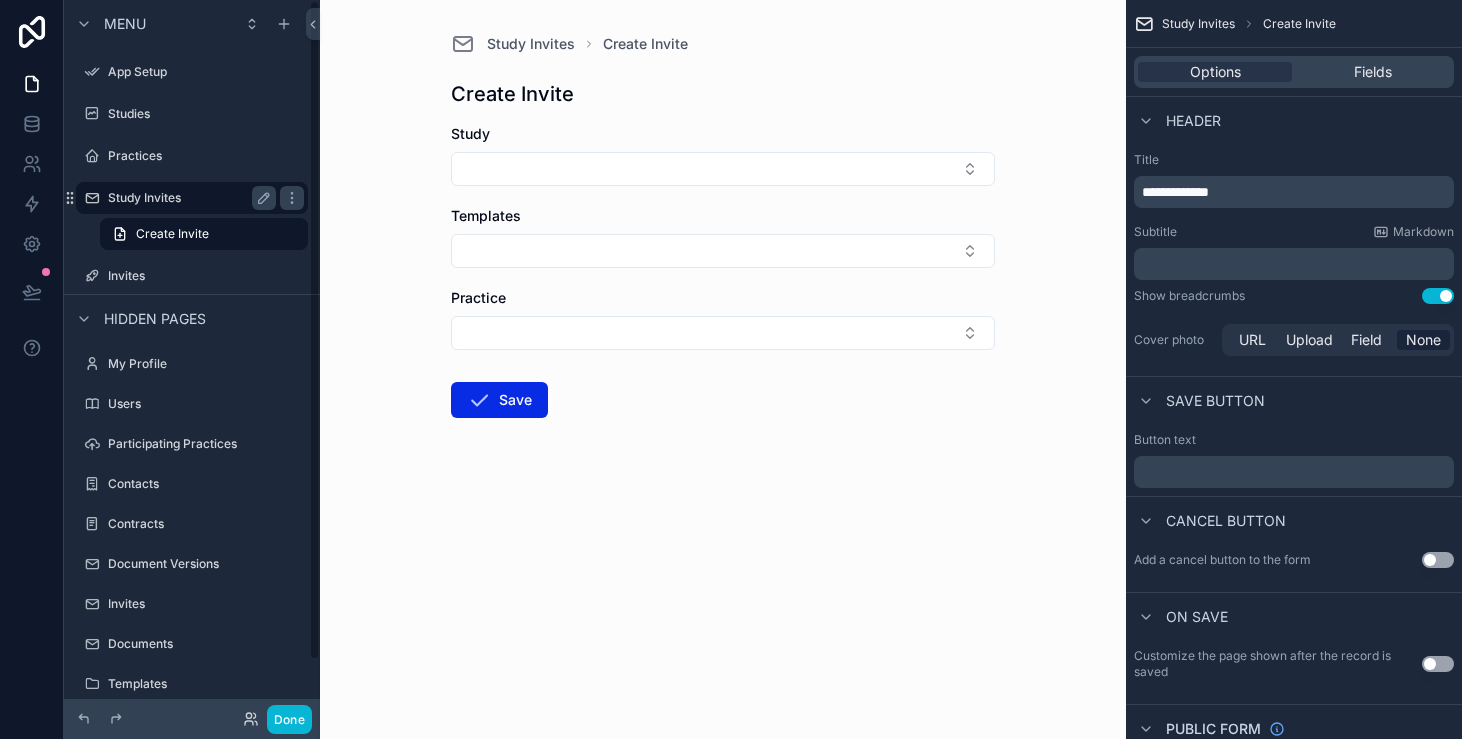 click on "Study Invites" at bounding box center (188, 198) 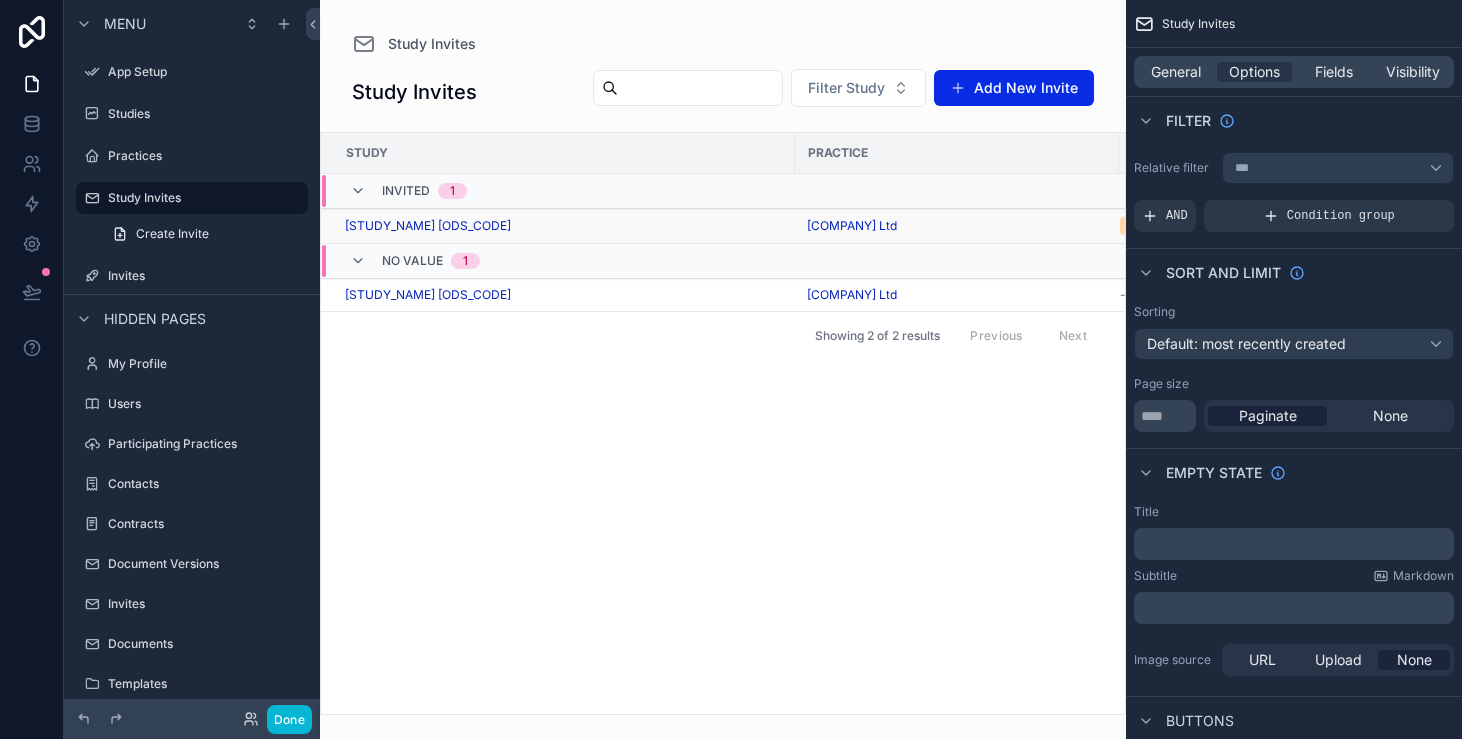 click on "[STUDY_NAME] [ODS_CODE]" at bounding box center [564, 226] 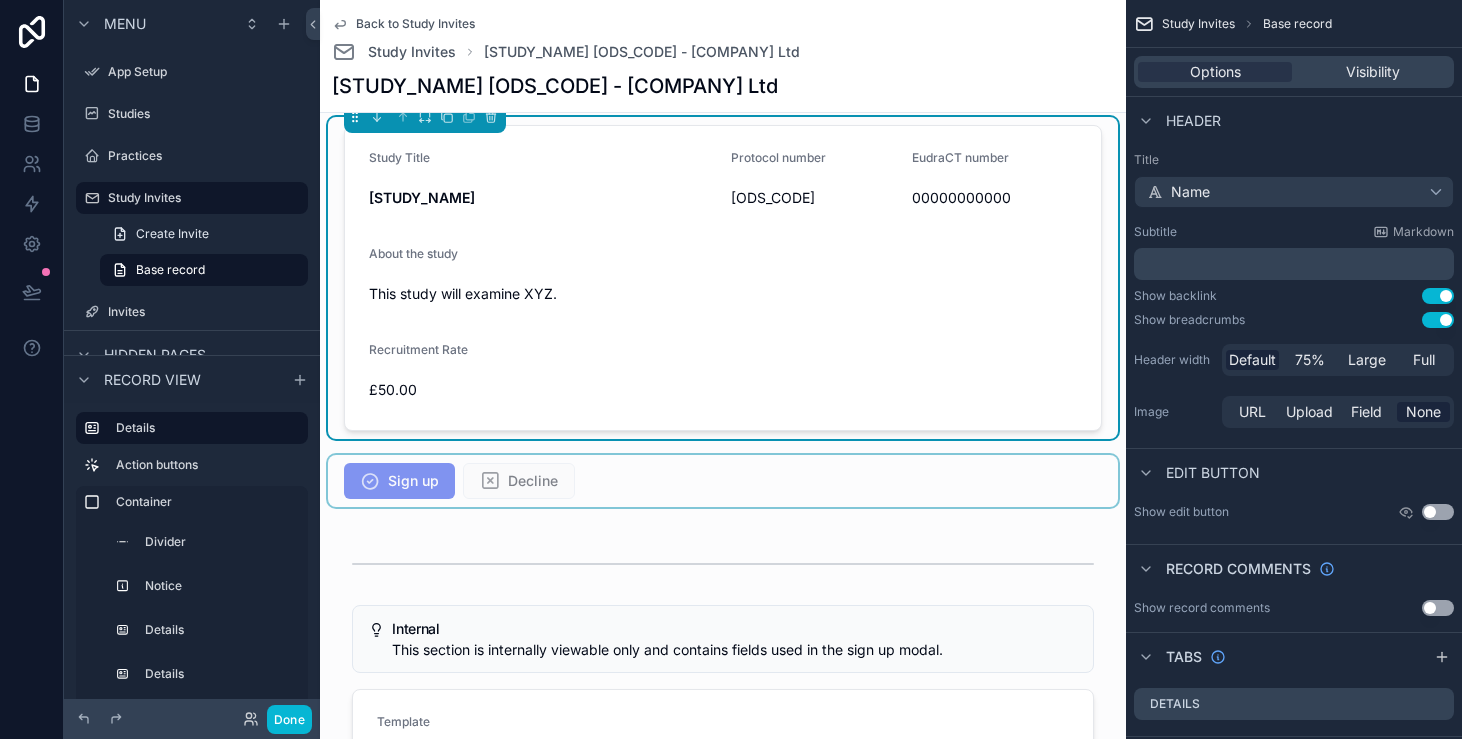 scroll, scrollTop: 0, scrollLeft: 0, axis: both 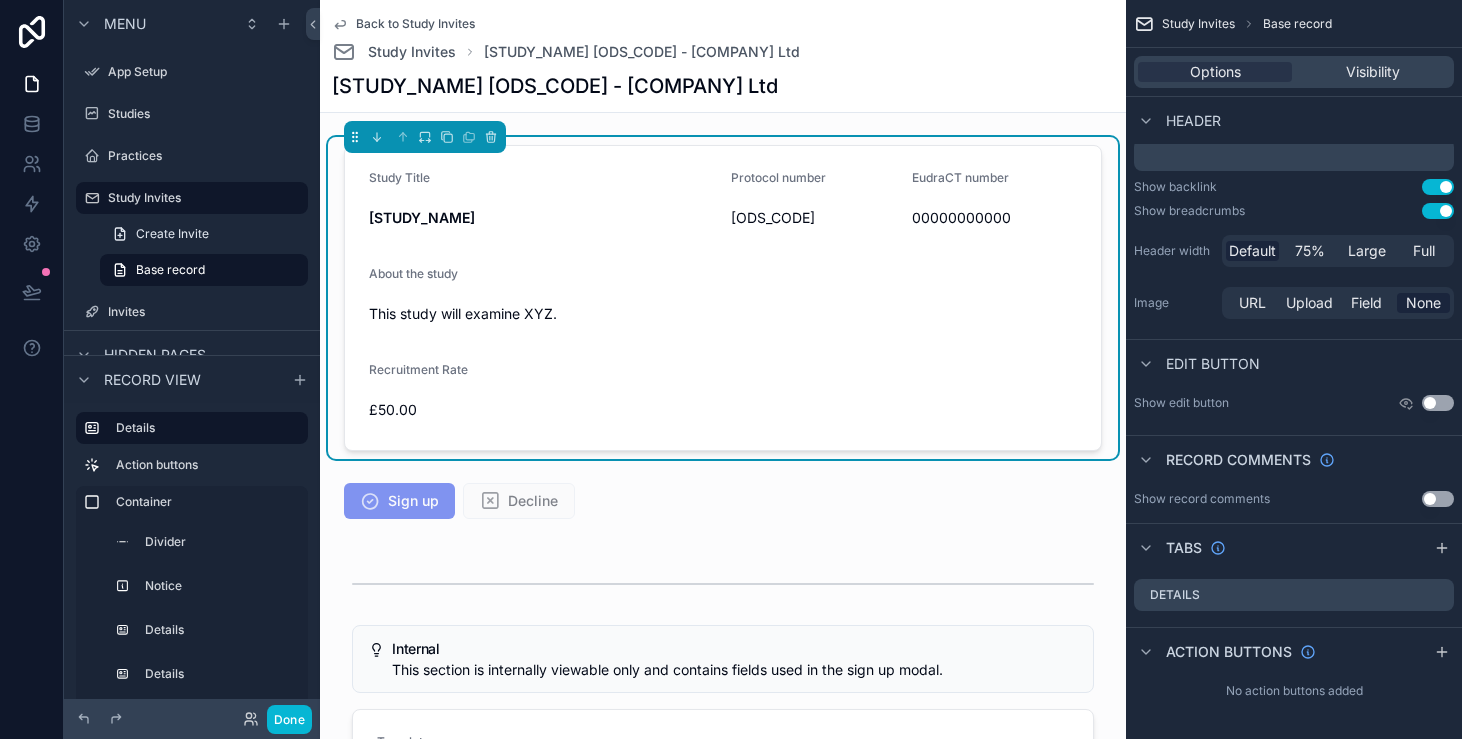 click on "About the study" at bounding box center (723, 278) 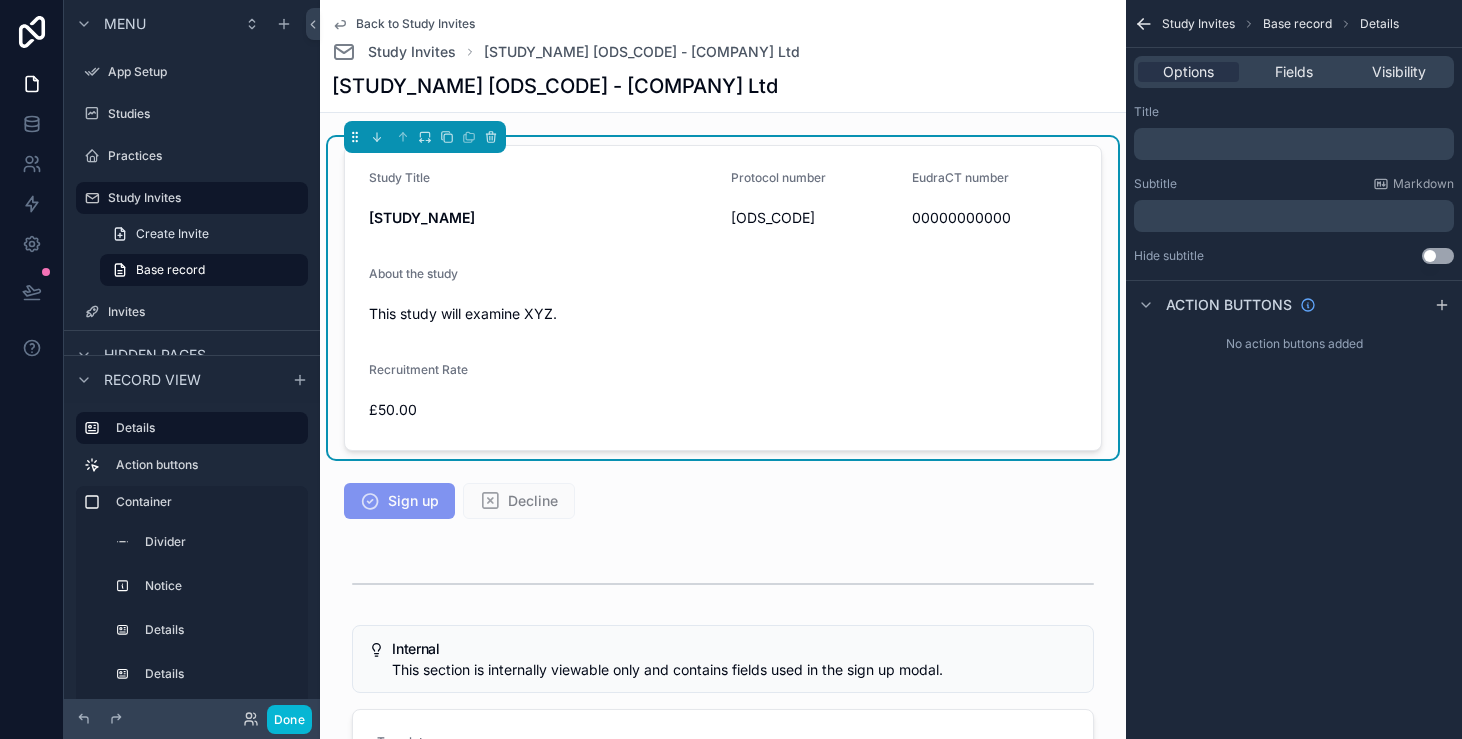 scroll, scrollTop: 0, scrollLeft: 0, axis: both 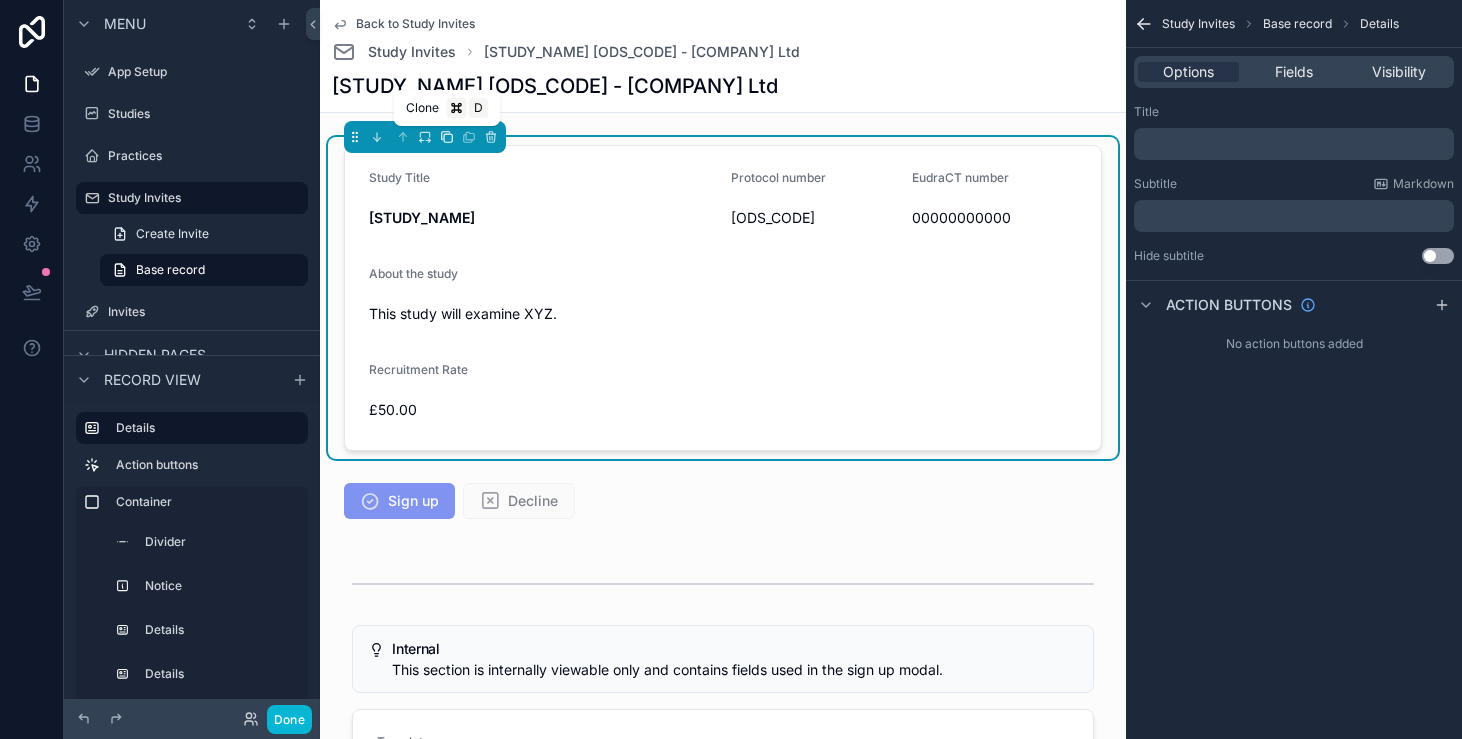 click 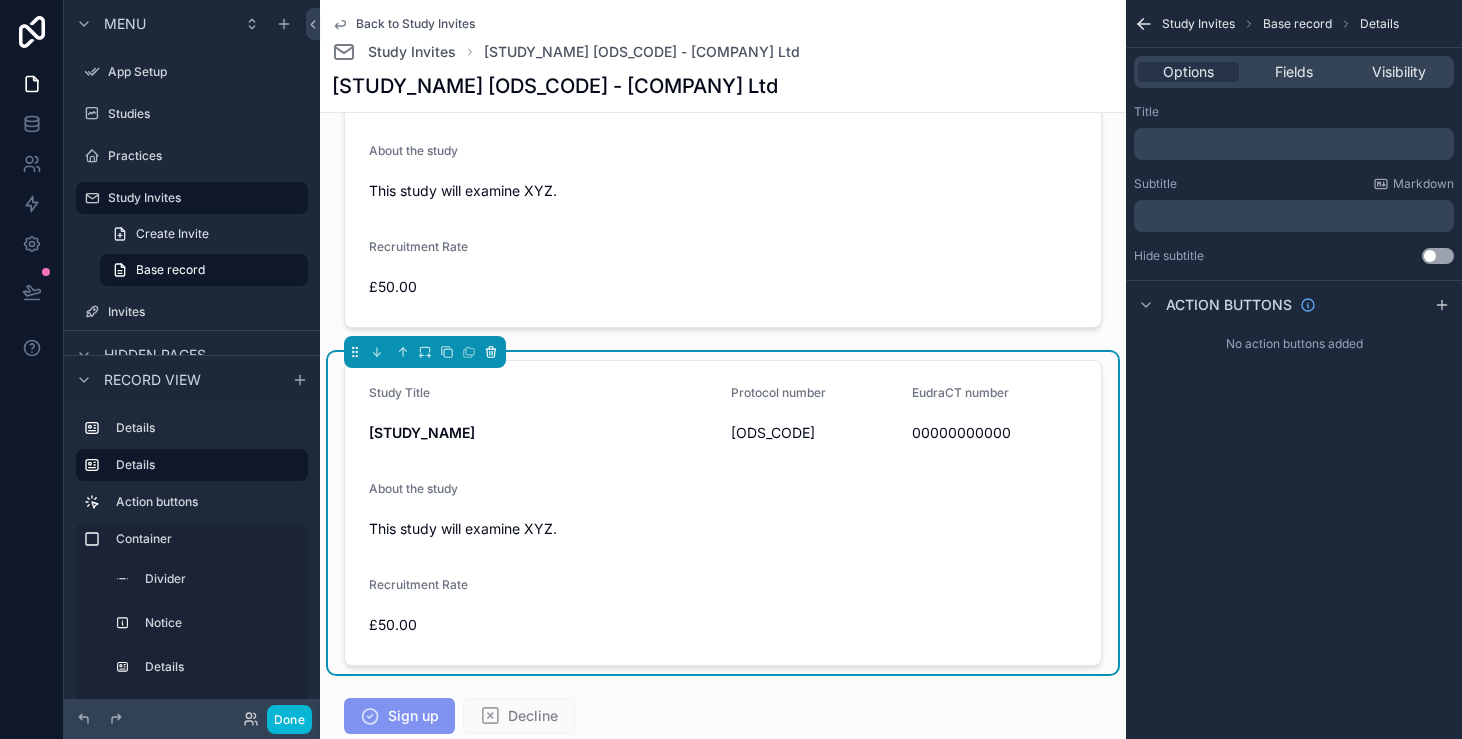 scroll, scrollTop: 137, scrollLeft: 0, axis: vertical 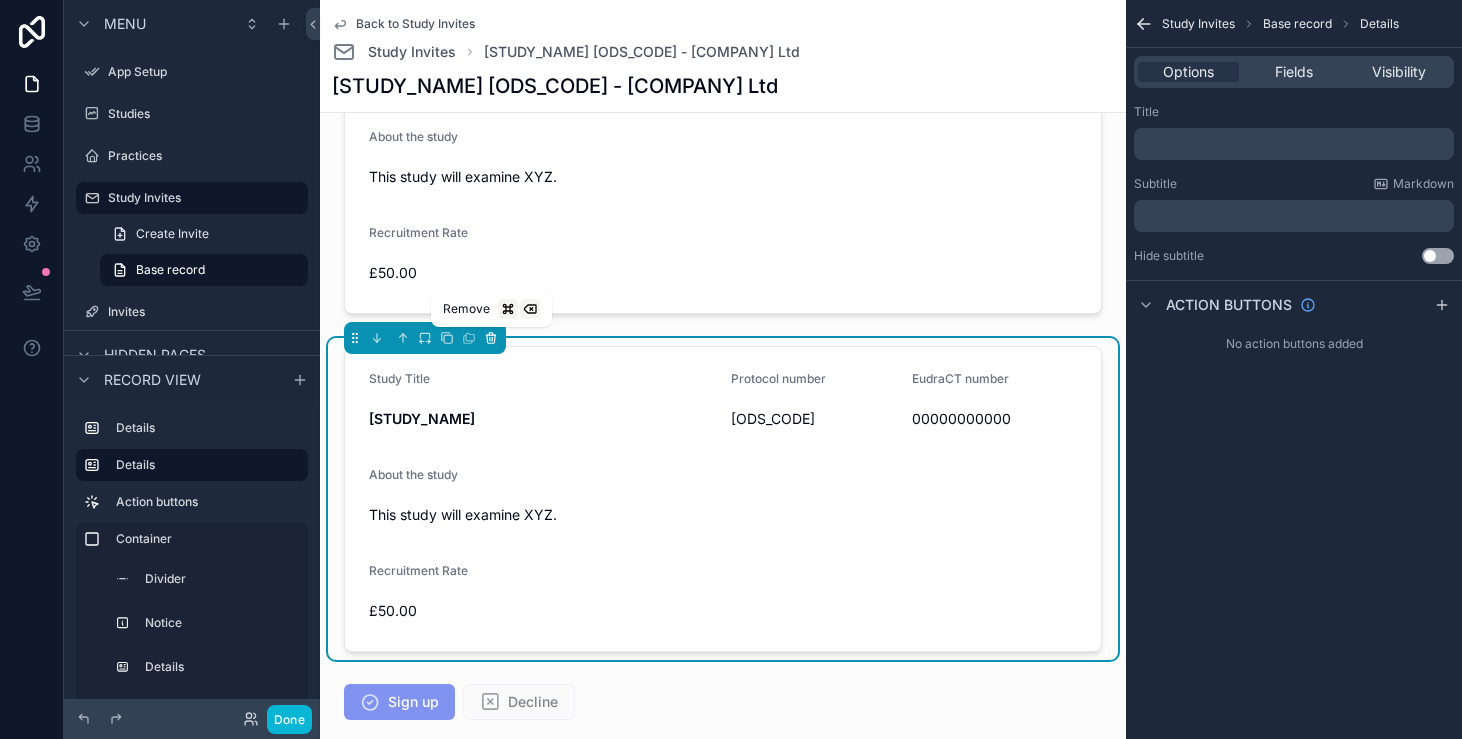 click 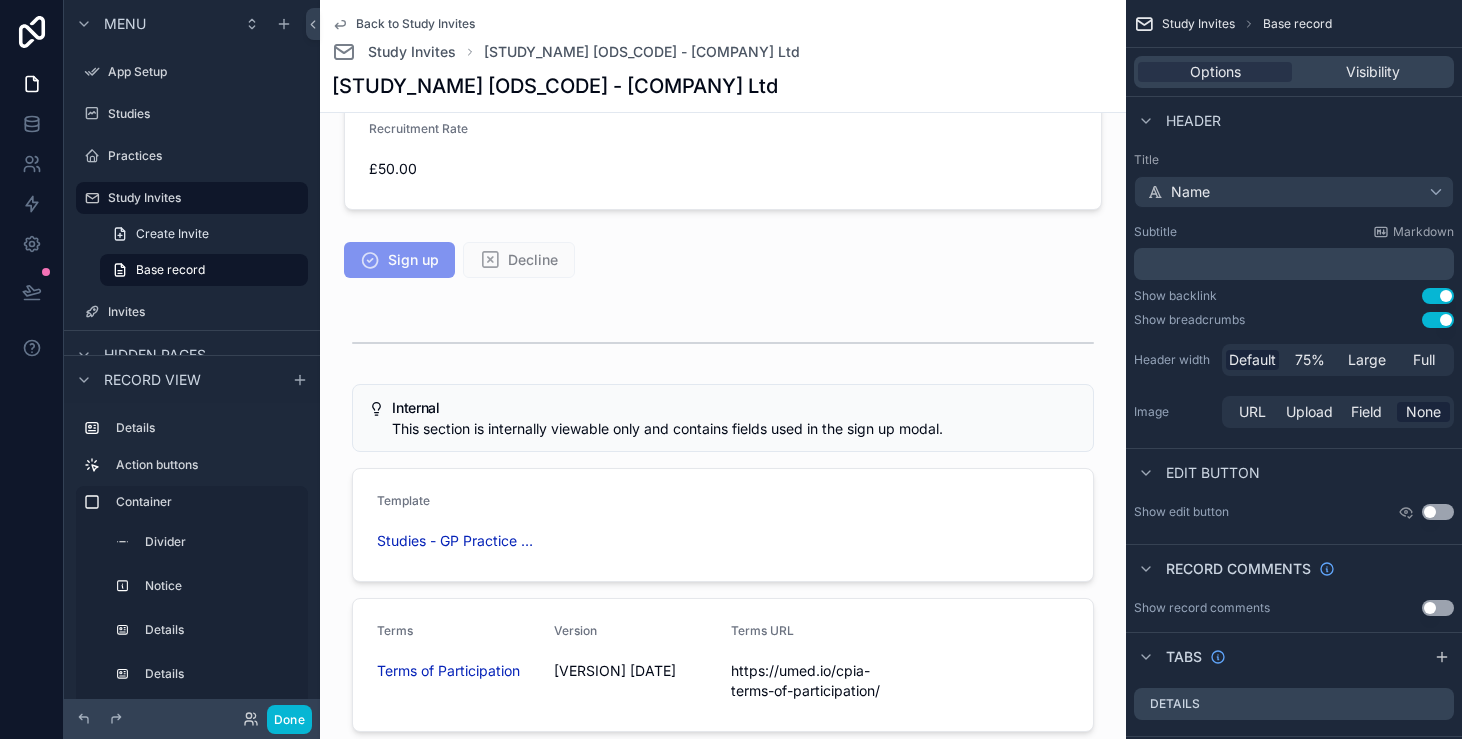 scroll, scrollTop: 257, scrollLeft: 0, axis: vertical 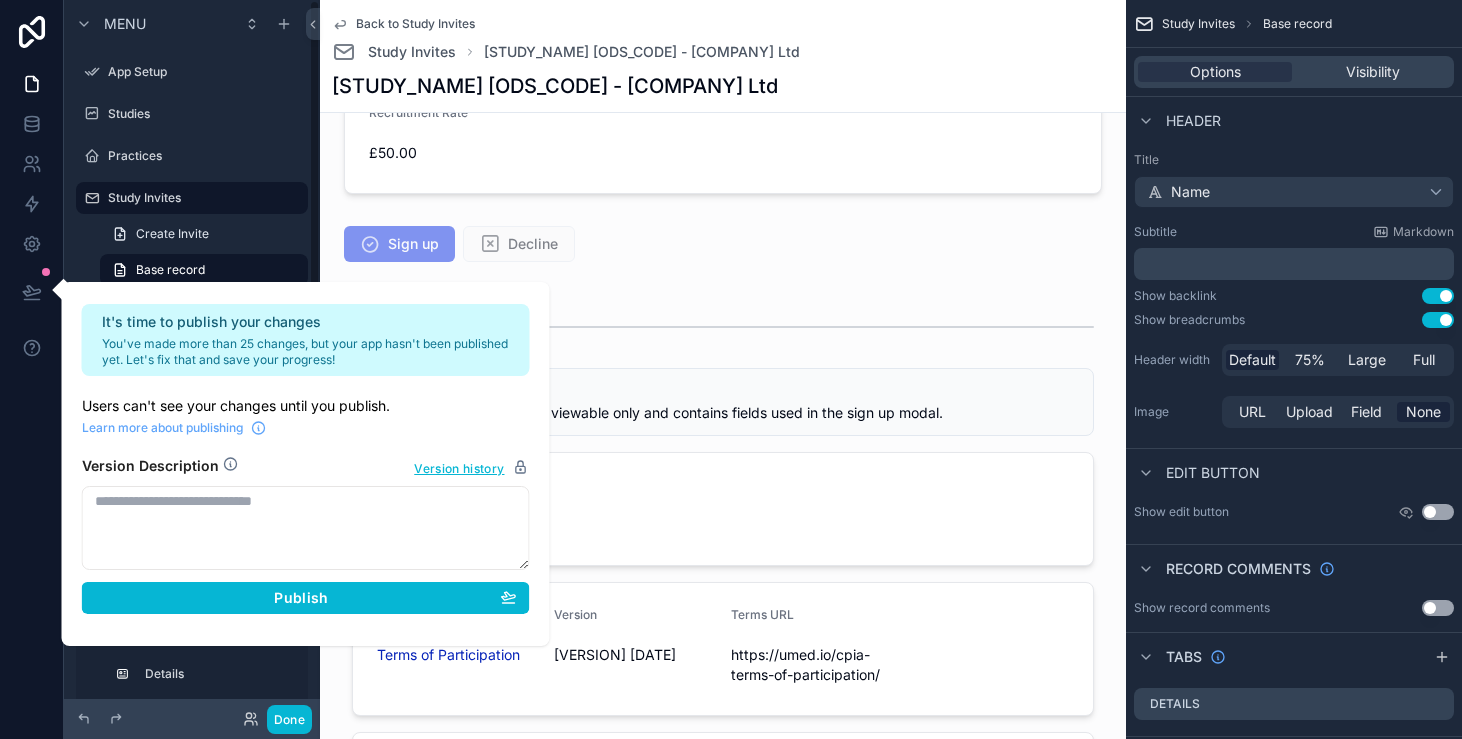 click on "It's time to publish your changes You've made more than 25 changes, but your app hasn't been published yet. Let's fix that and save your progress! Users can't see your changes until you publish. Learn more about publishing Version Description Version history Publish" at bounding box center [306, 464] 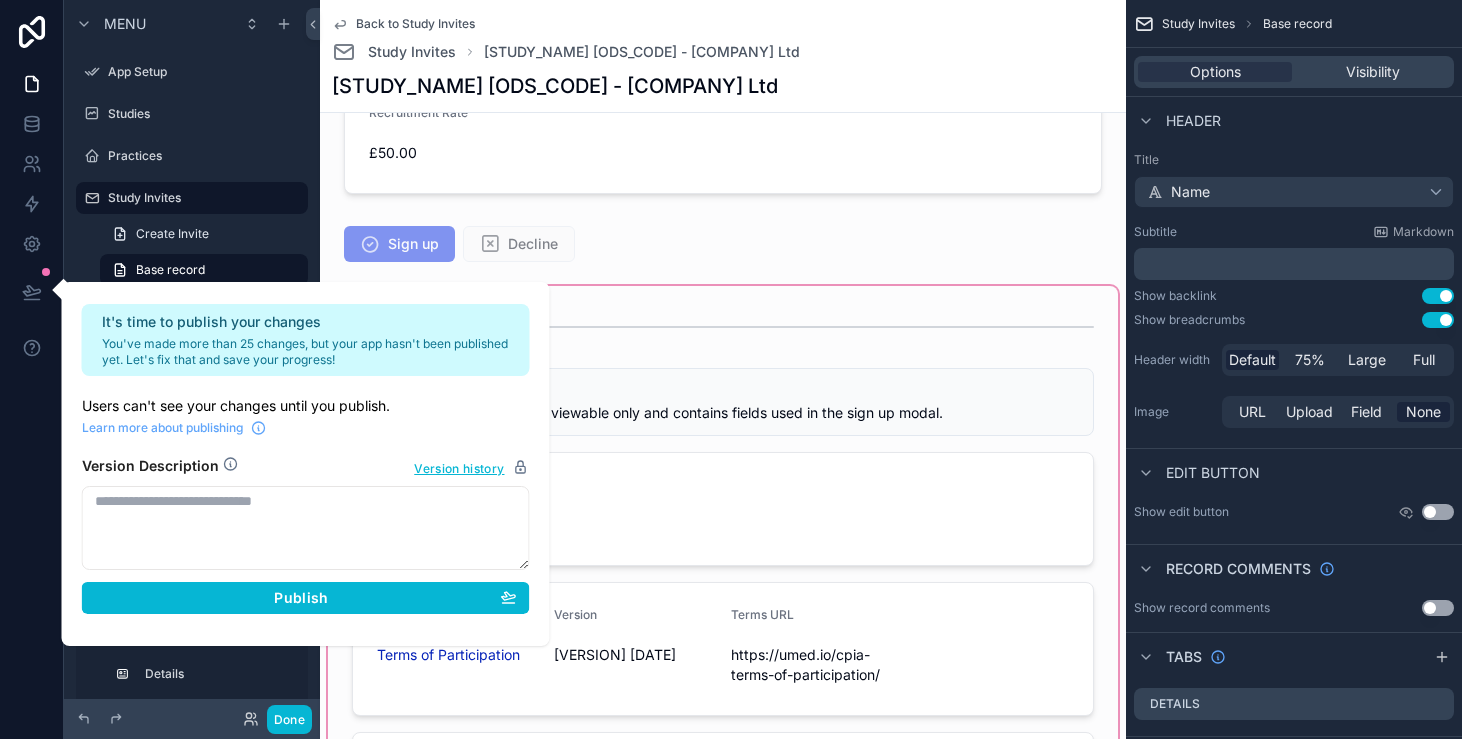 click at bounding box center (723, 584) 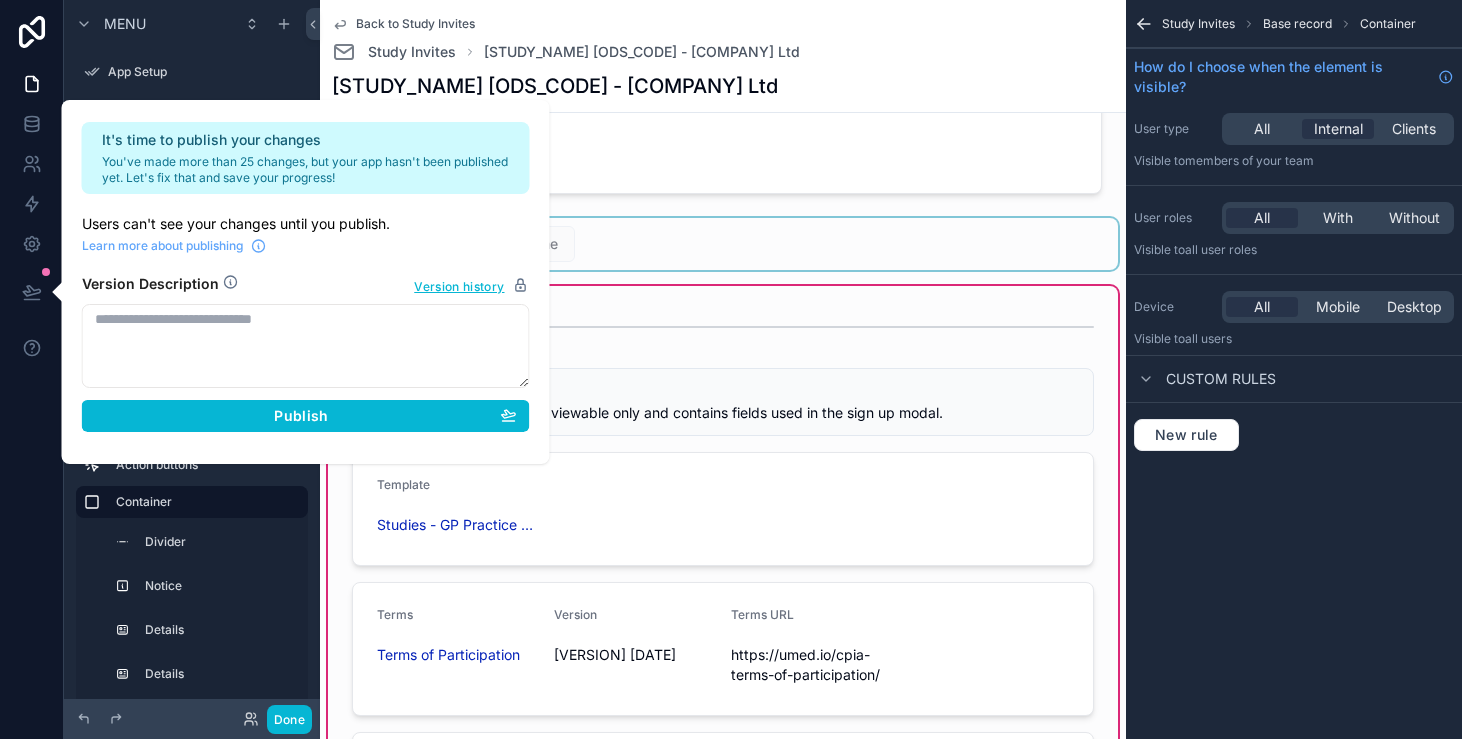 click at bounding box center [723, 244] 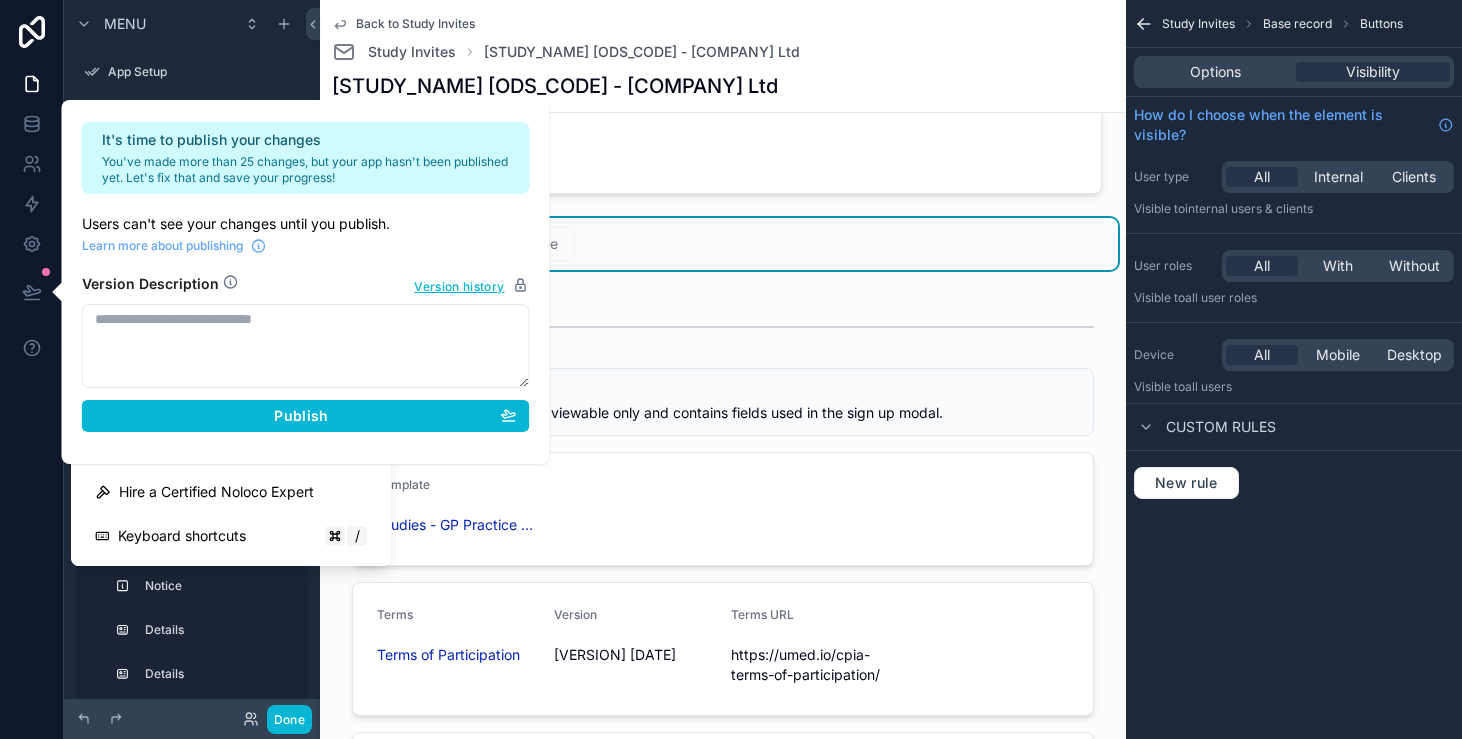 click at bounding box center (32, 369) 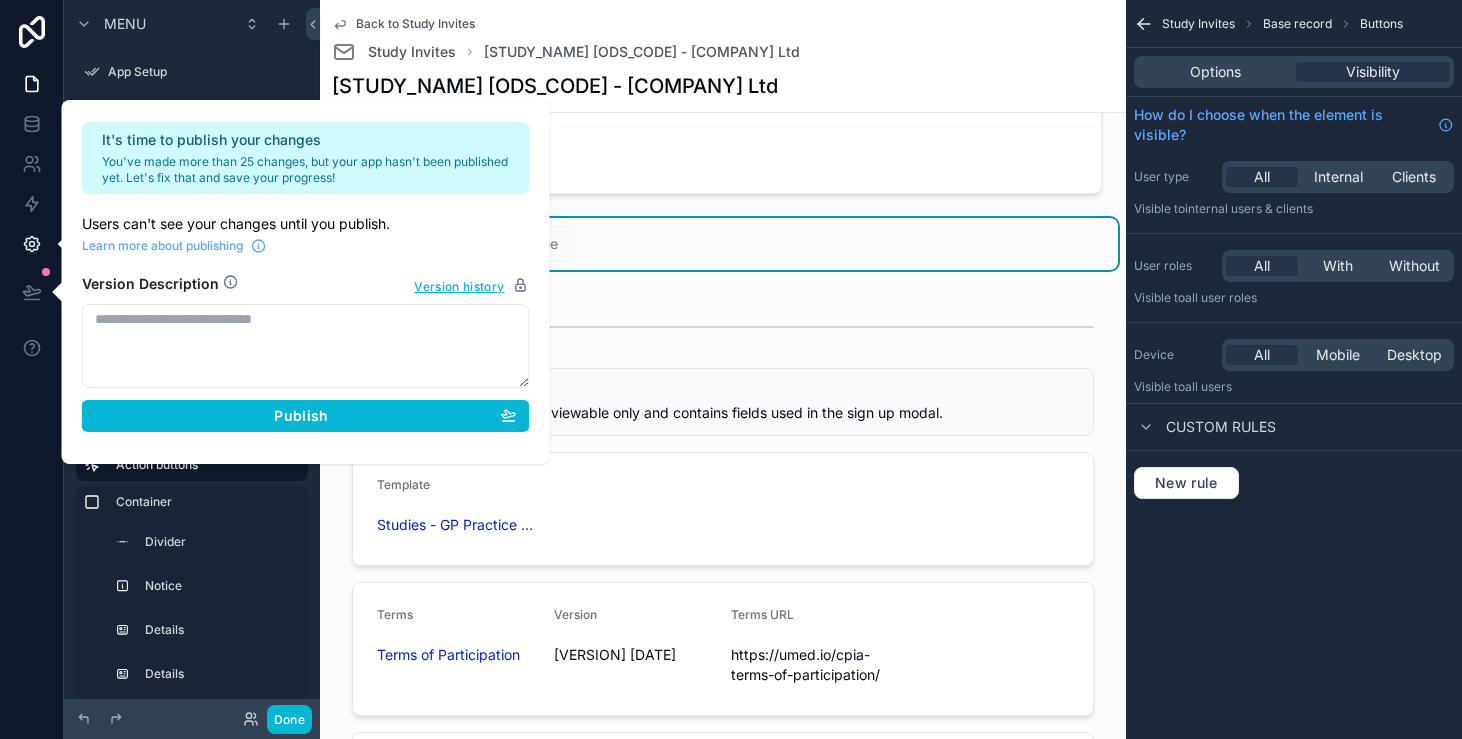 click 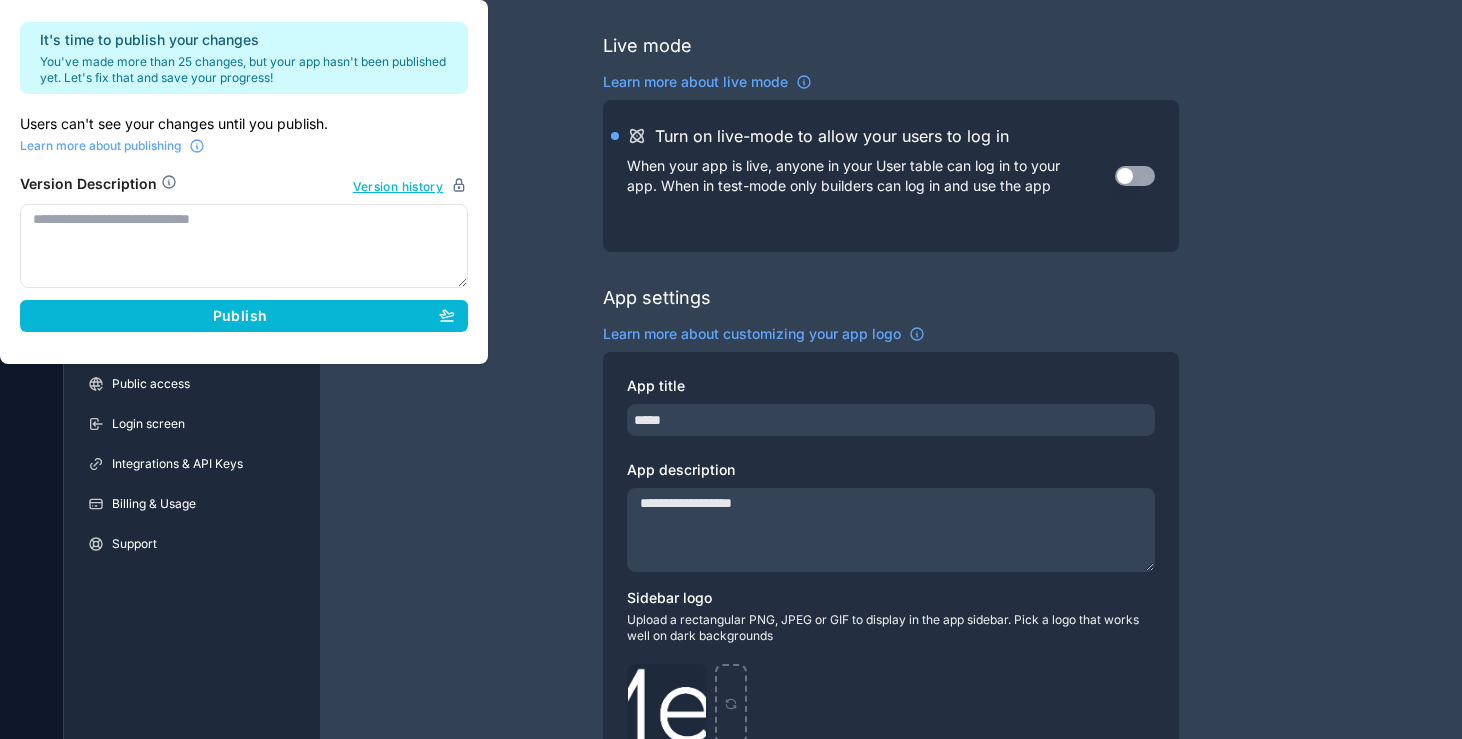 click 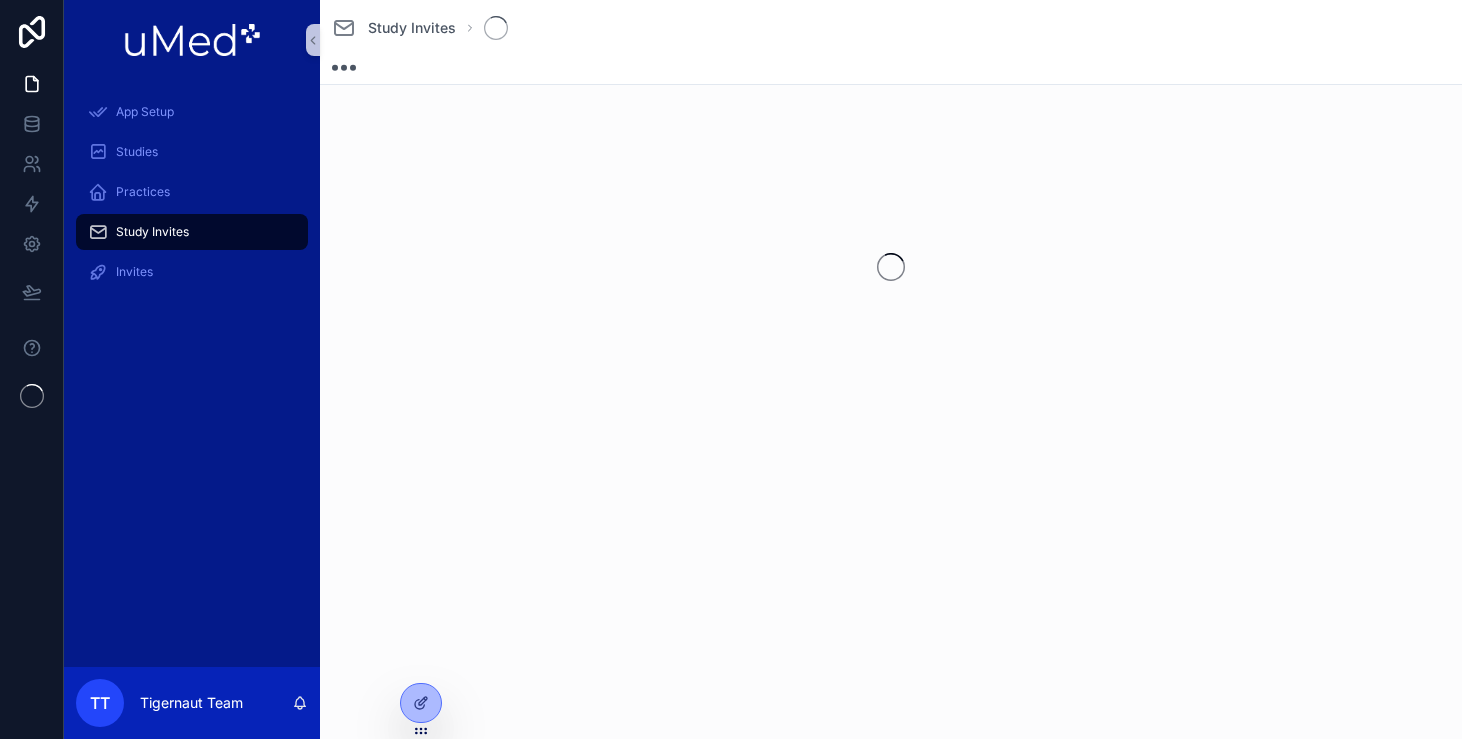 scroll, scrollTop: 0, scrollLeft: 0, axis: both 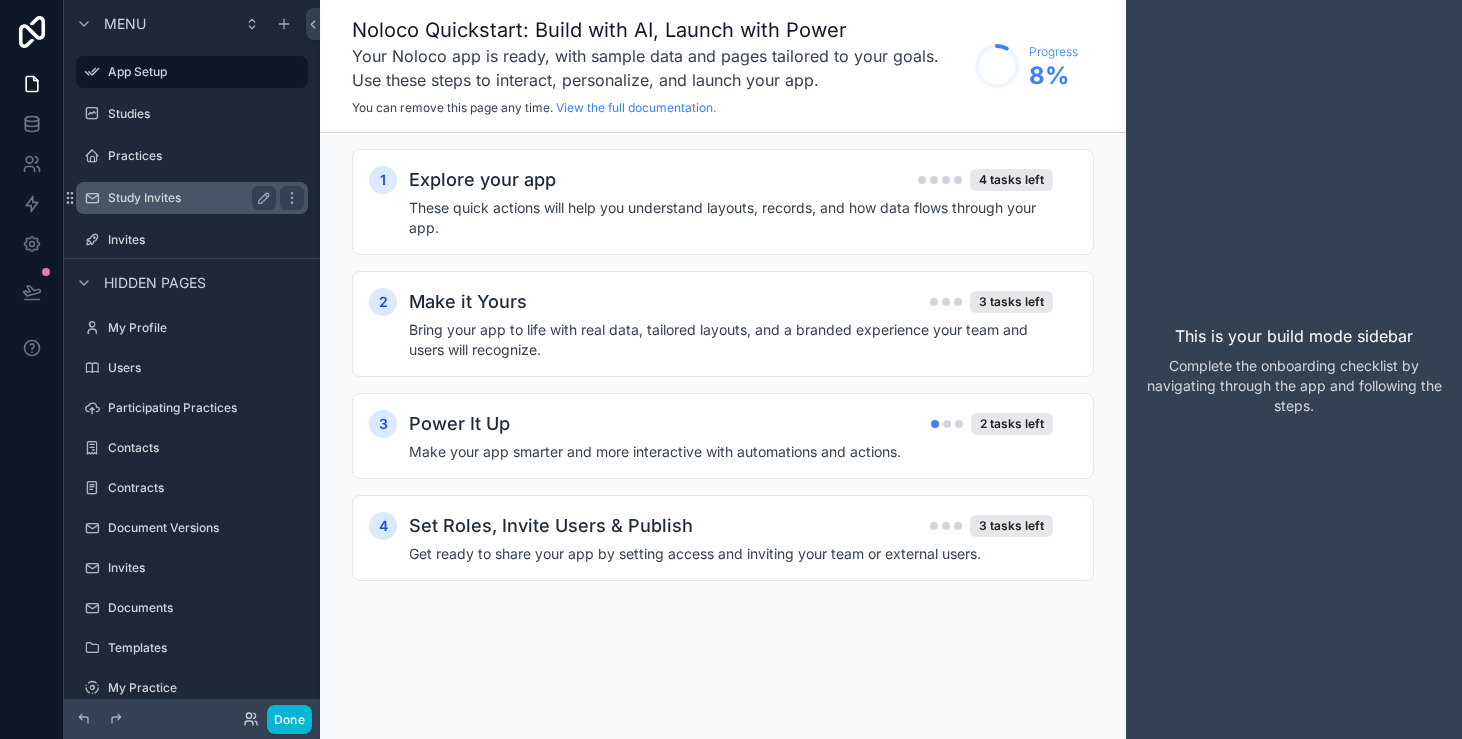 click on "Study Invites" at bounding box center [188, 198] 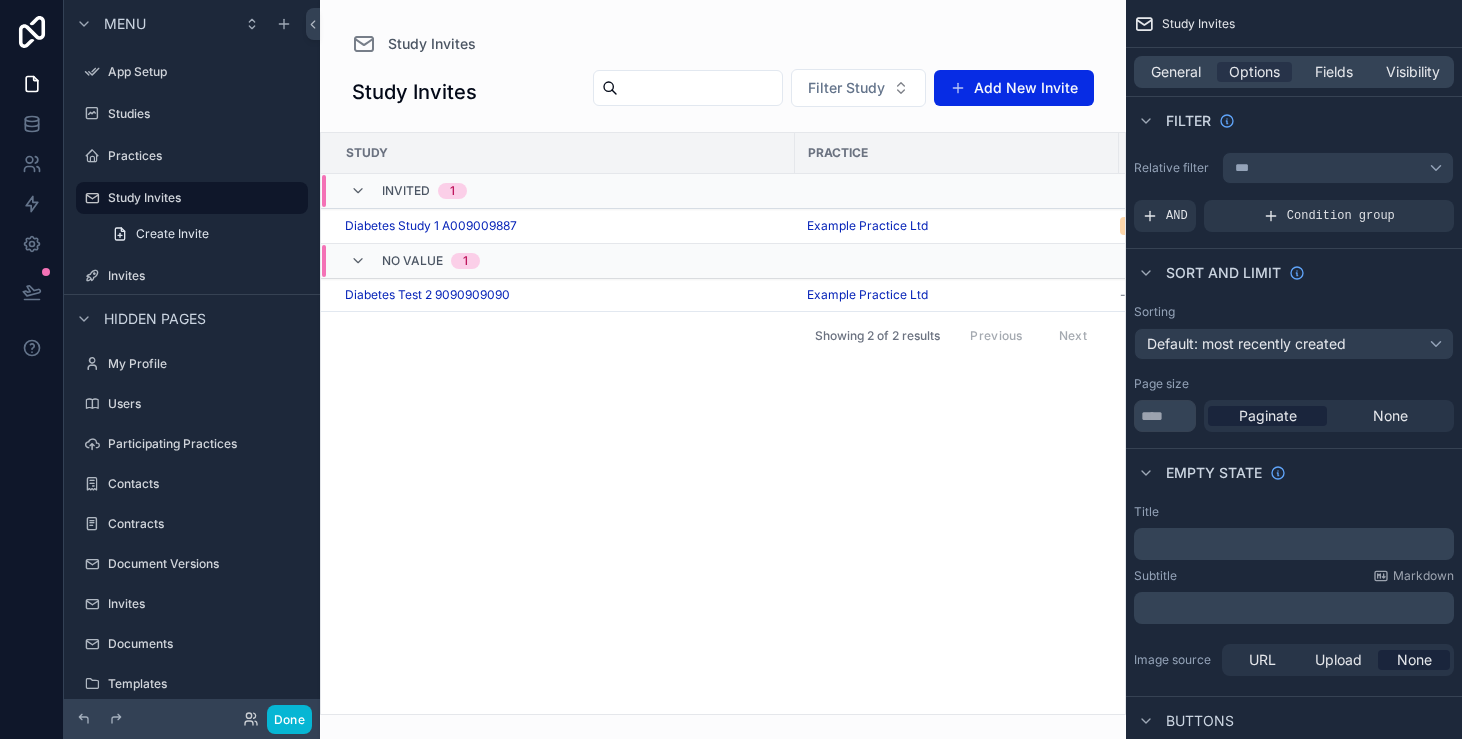 click on "Invited 1" at bounding box center [890, 191] 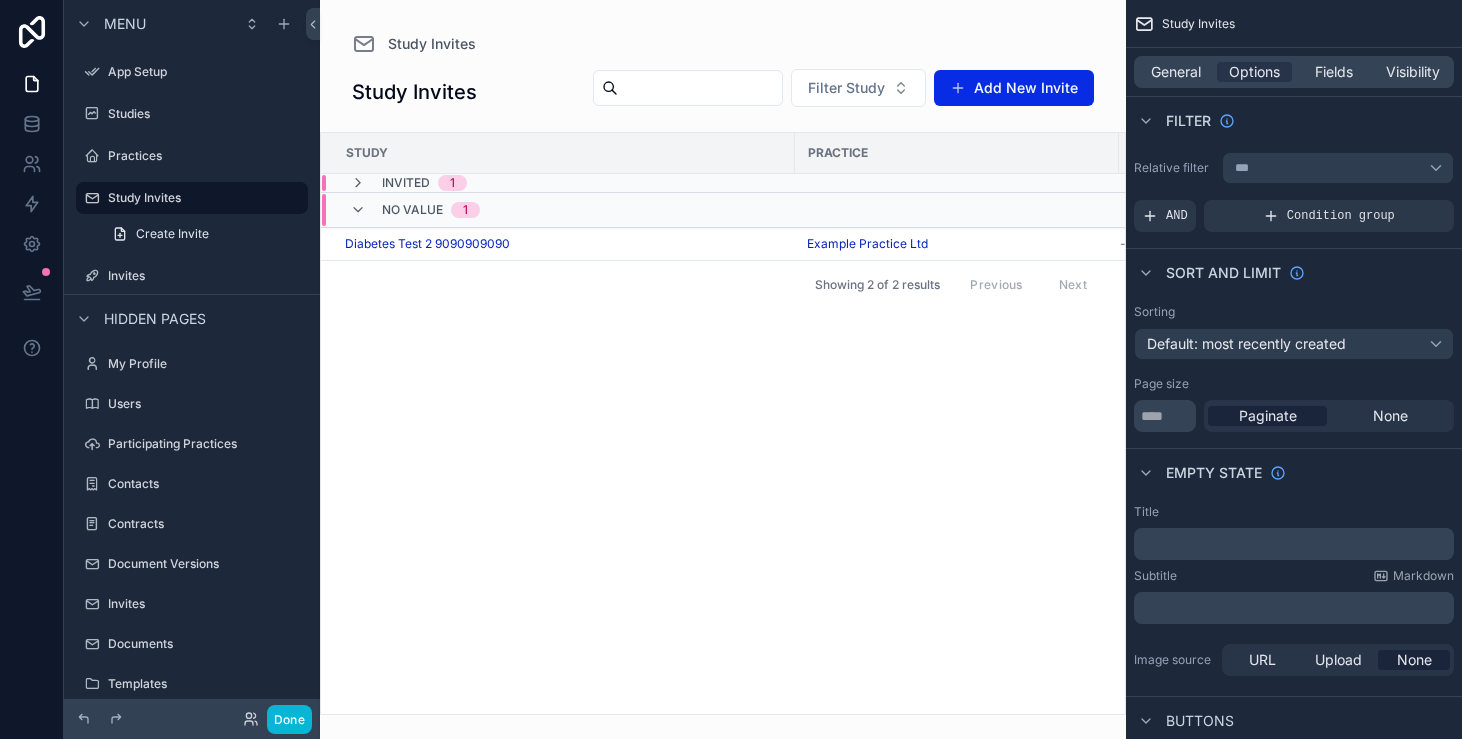 click on "Invited 1" at bounding box center [890, 183] 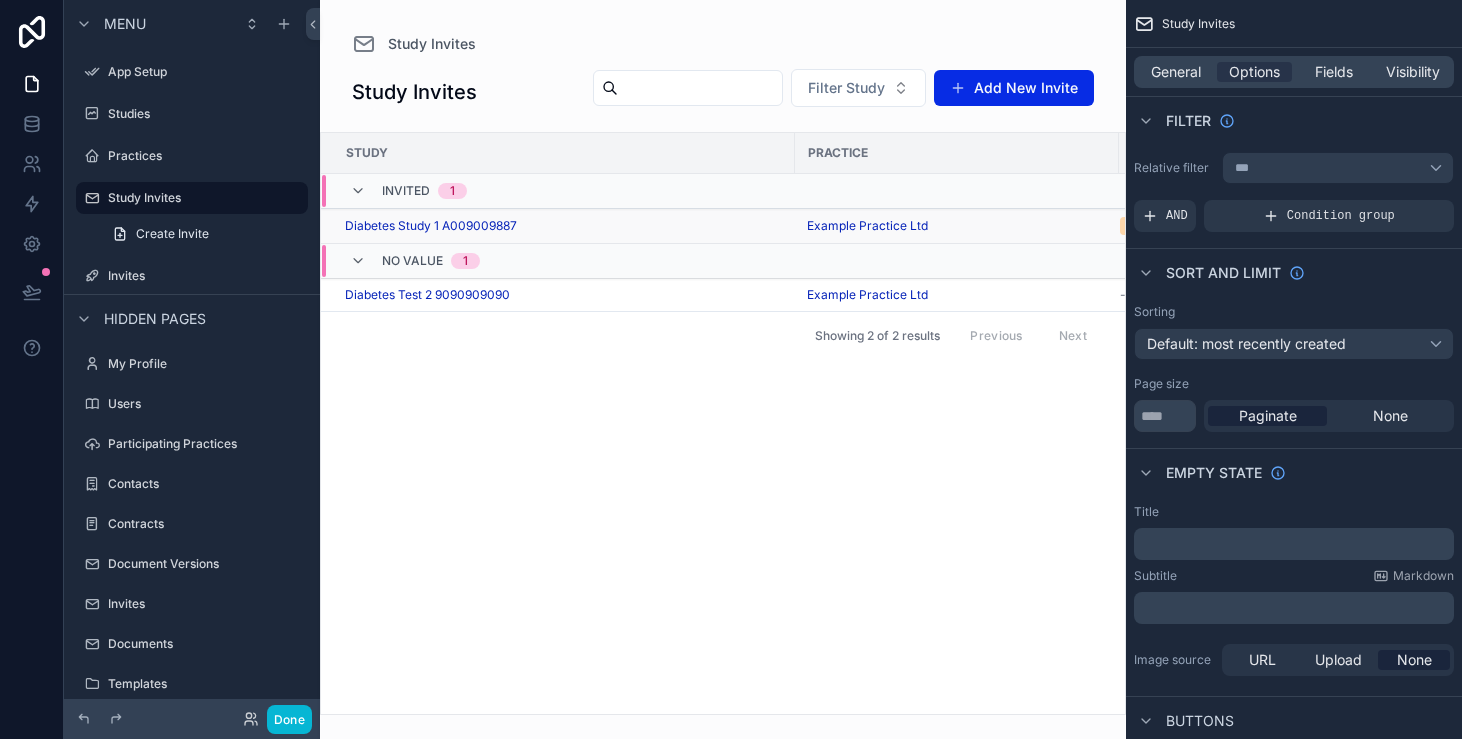 click on "[STUDY_NAME] [ODS_CODE]" at bounding box center [564, 226] 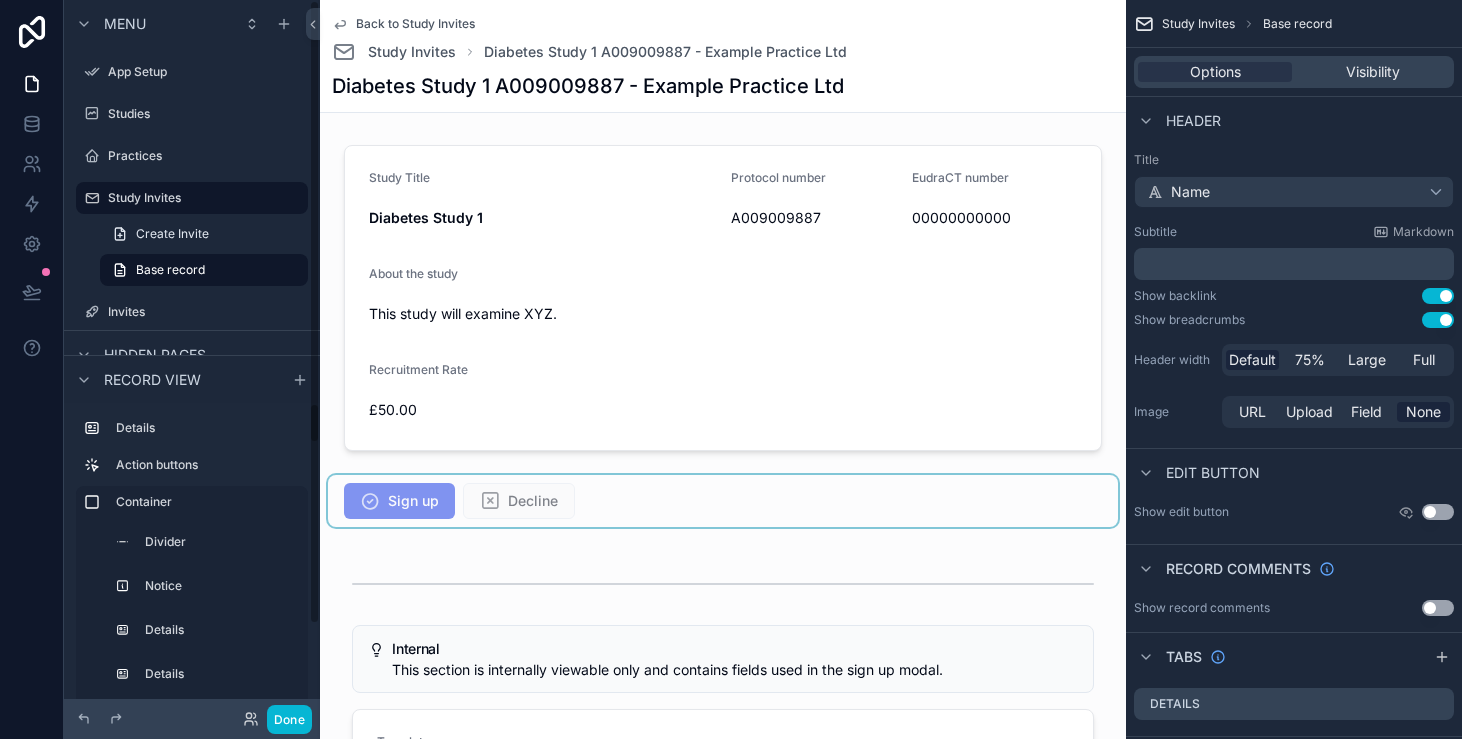 click at bounding box center [723, 501] 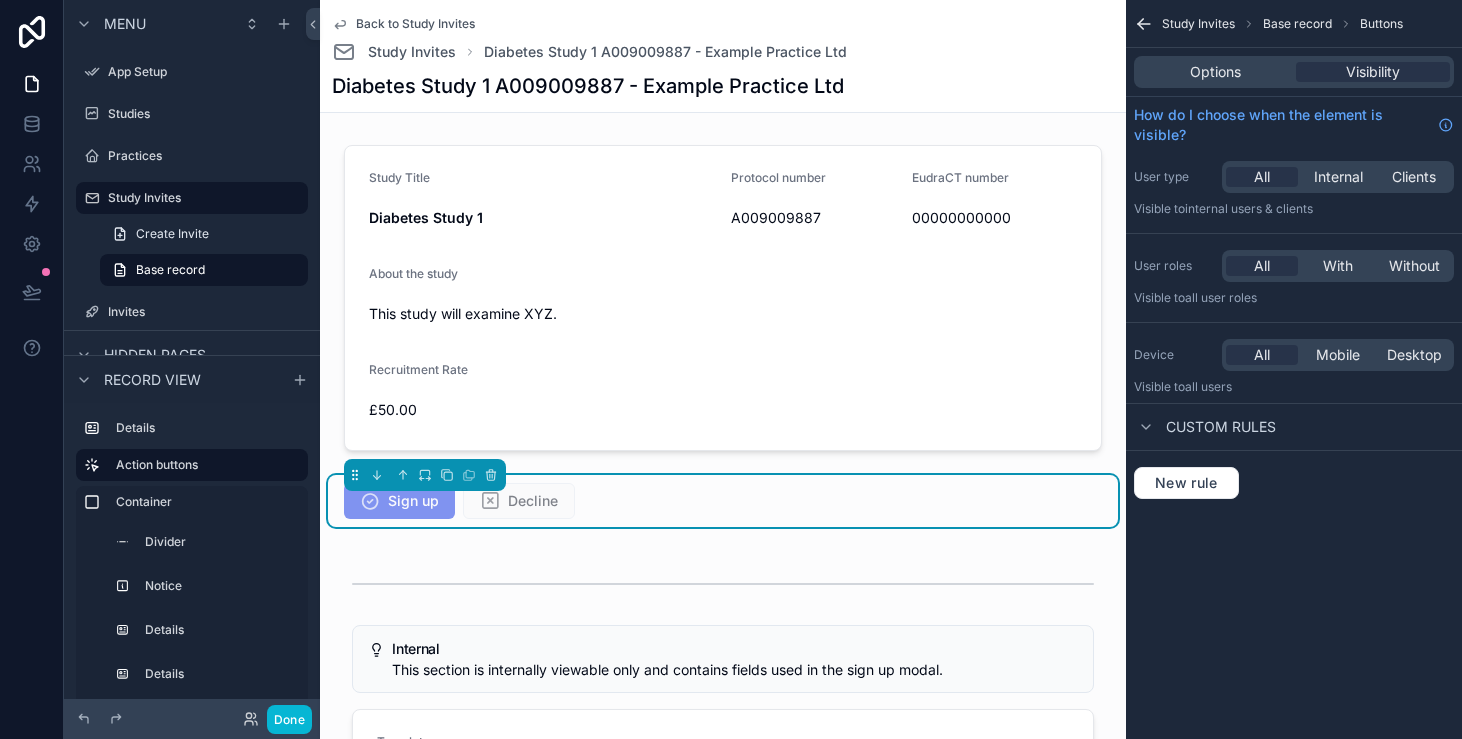 click on "Sign up Decline" at bounding box center (723, 501) 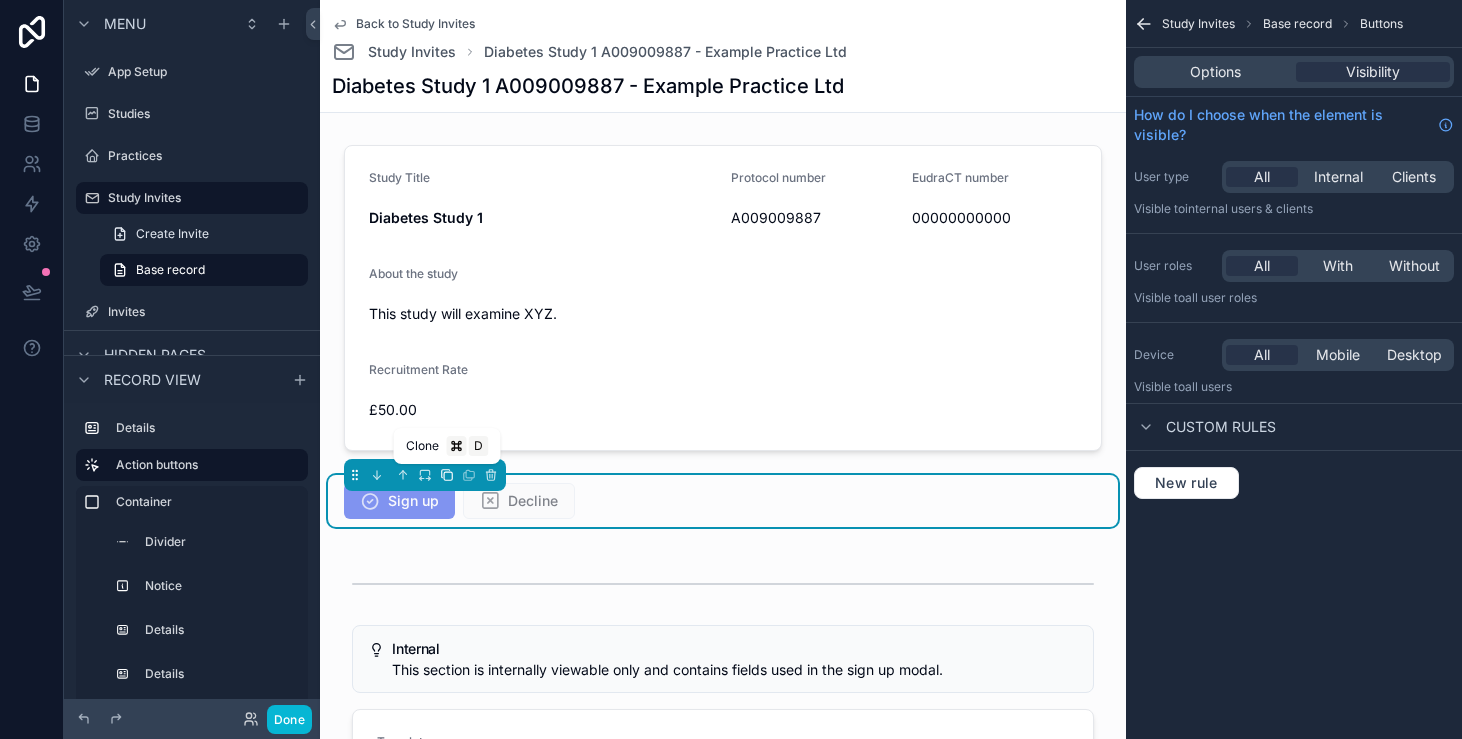 click 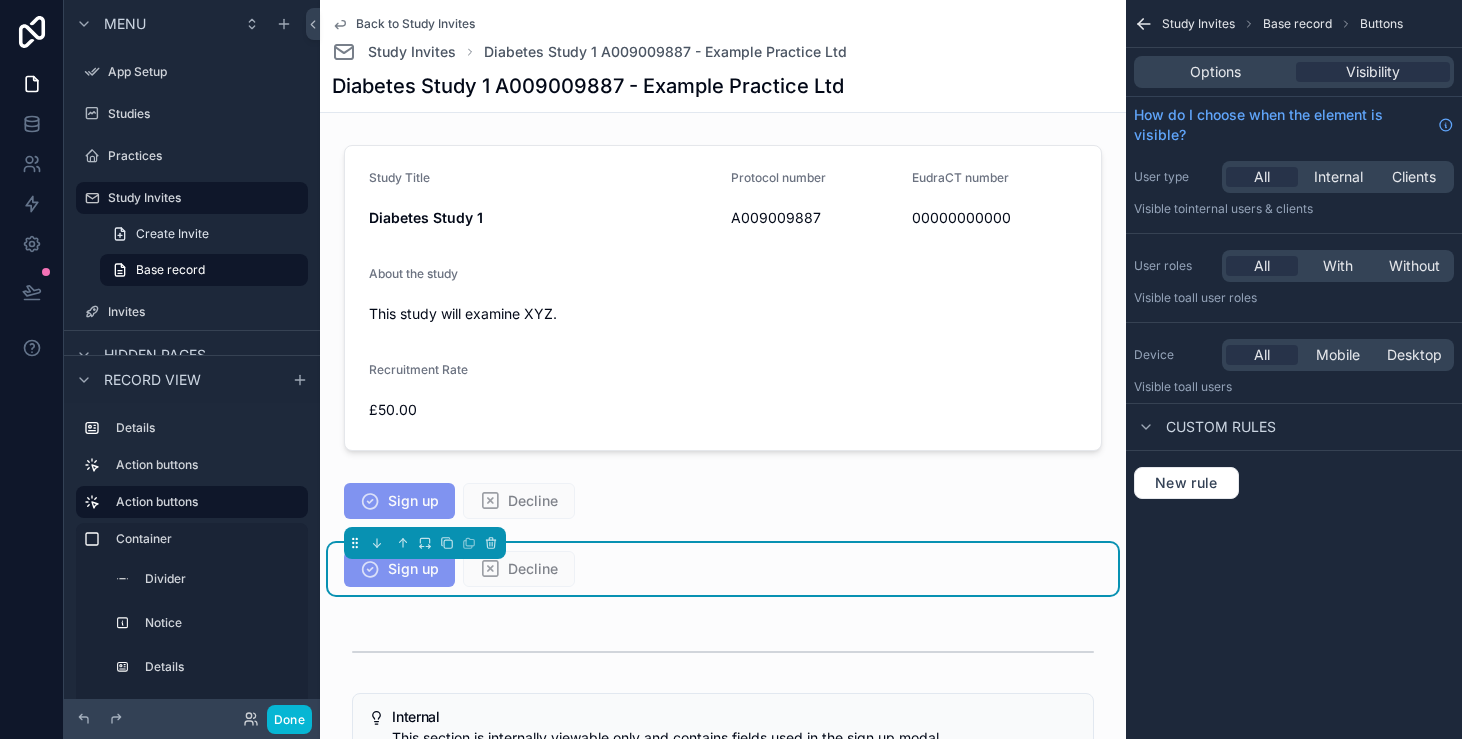 click on "Sign up Decline" at bounding box center (723, 569) 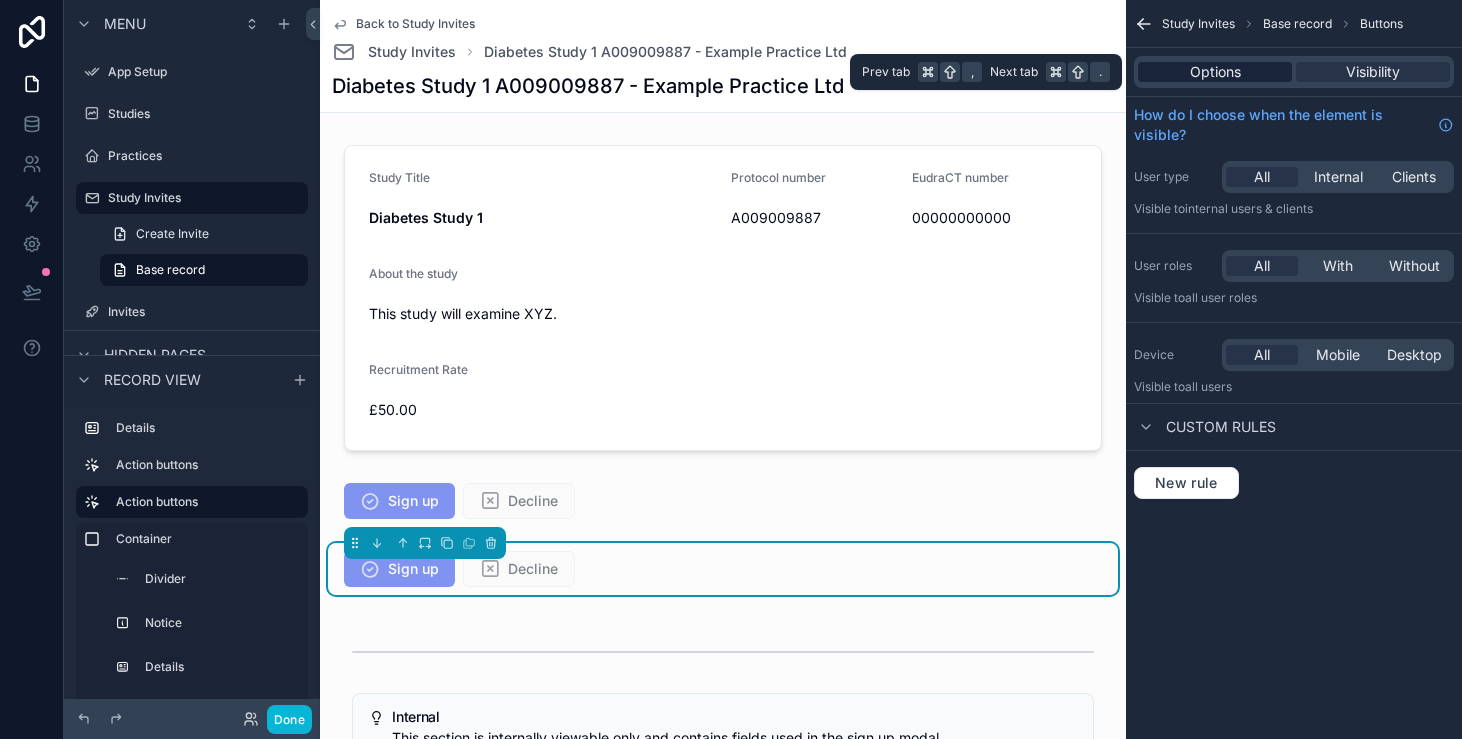 click on "Options" at bounding box center [1215, 72] 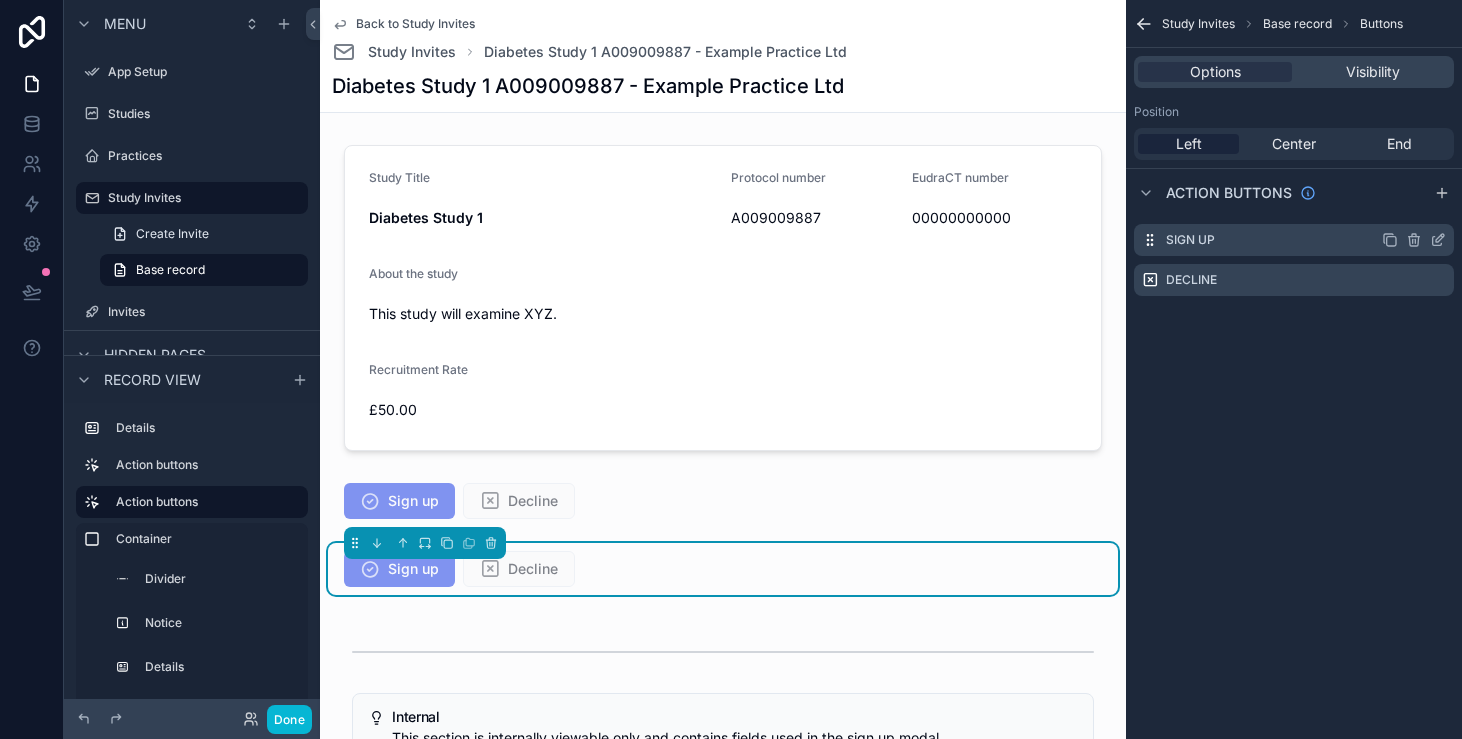 click 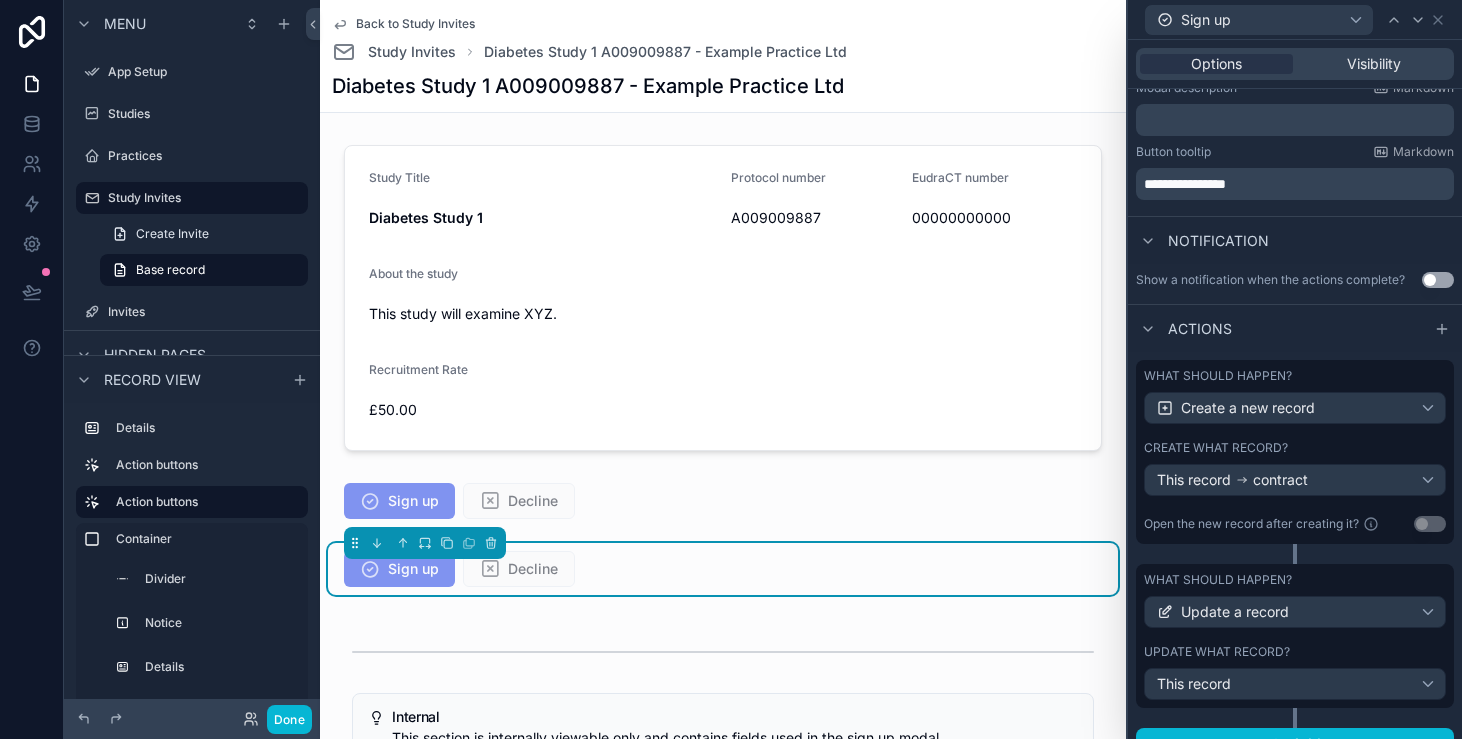 scroll, scrollTop: 403, scrollLeft: 0, axis: vertical 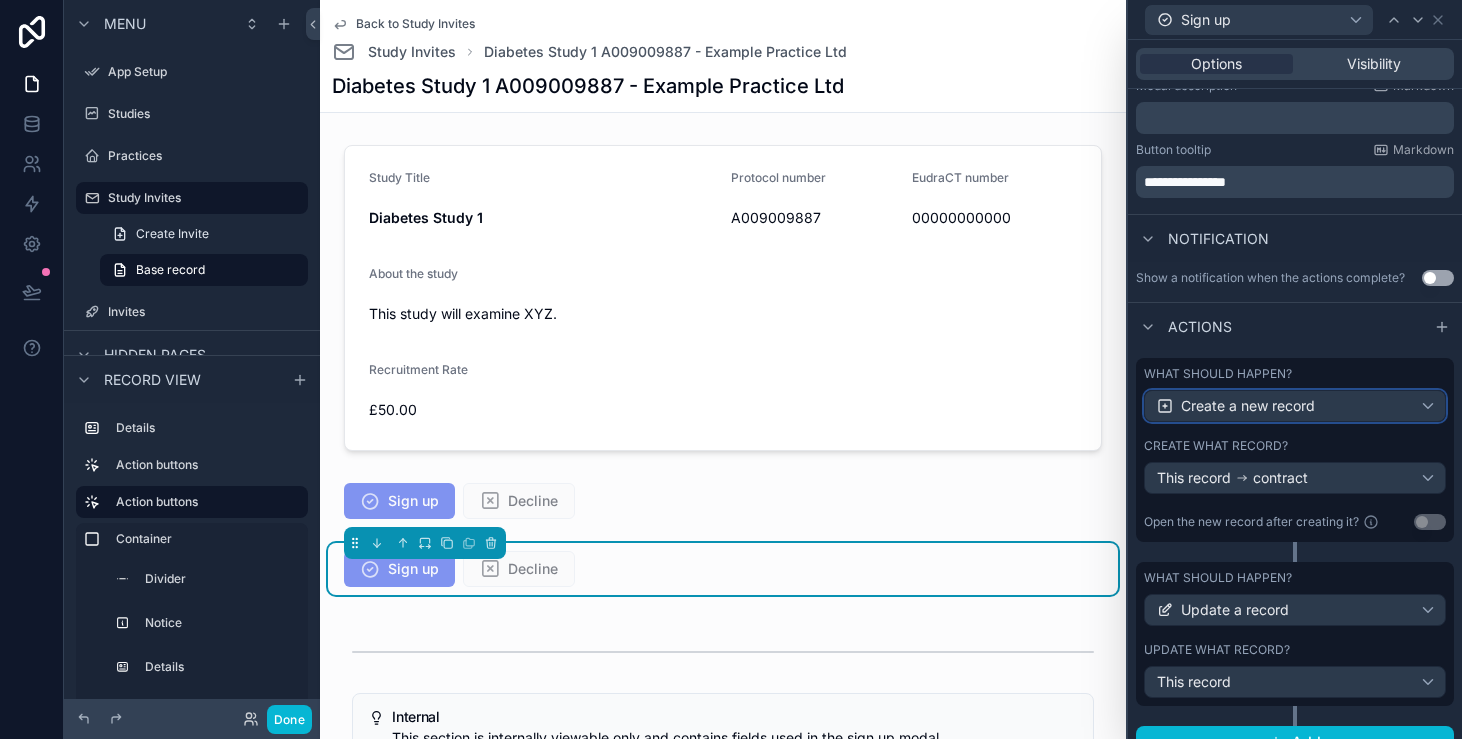 click on "Create a new record" at bounding box center [1295, 406] 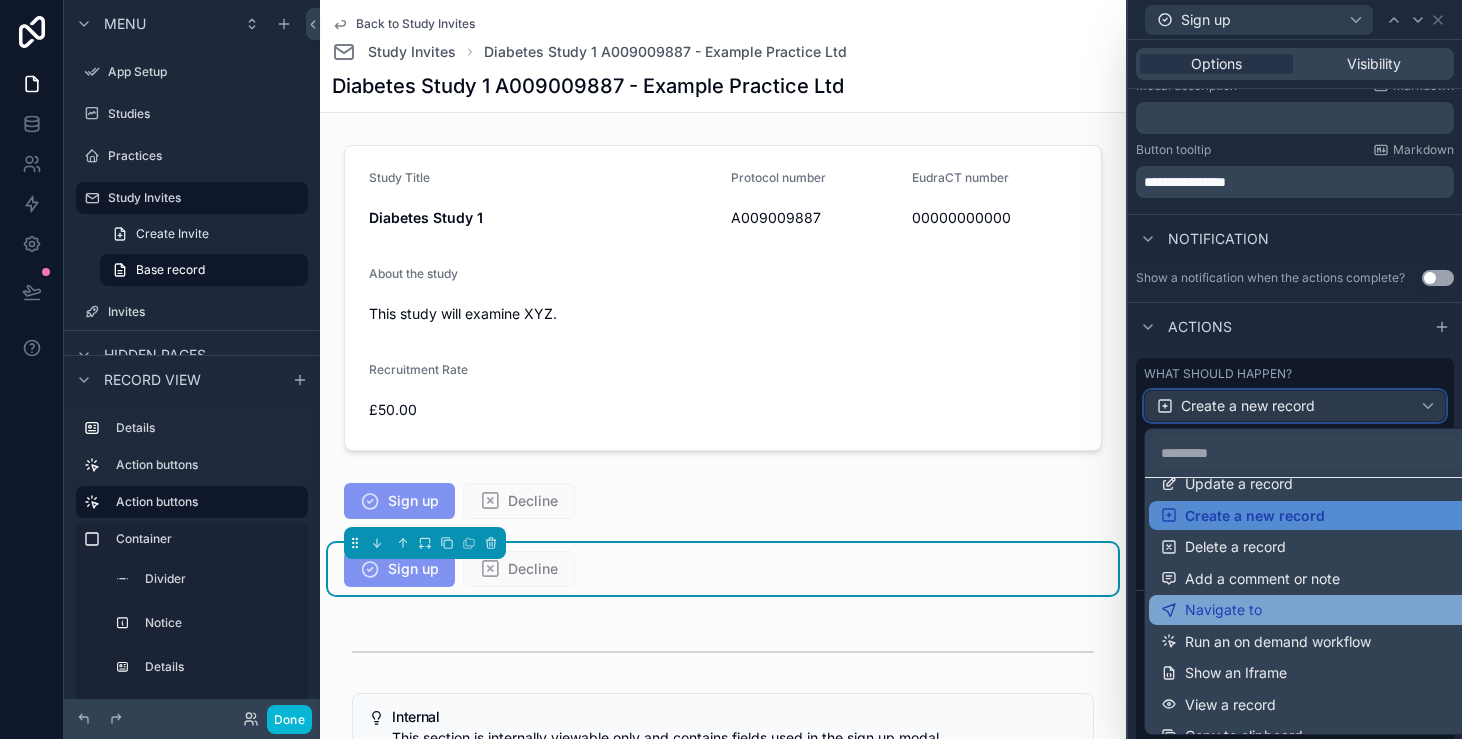 scroll, scrollTop: 35, scrollLeft: 0, axis: vertical 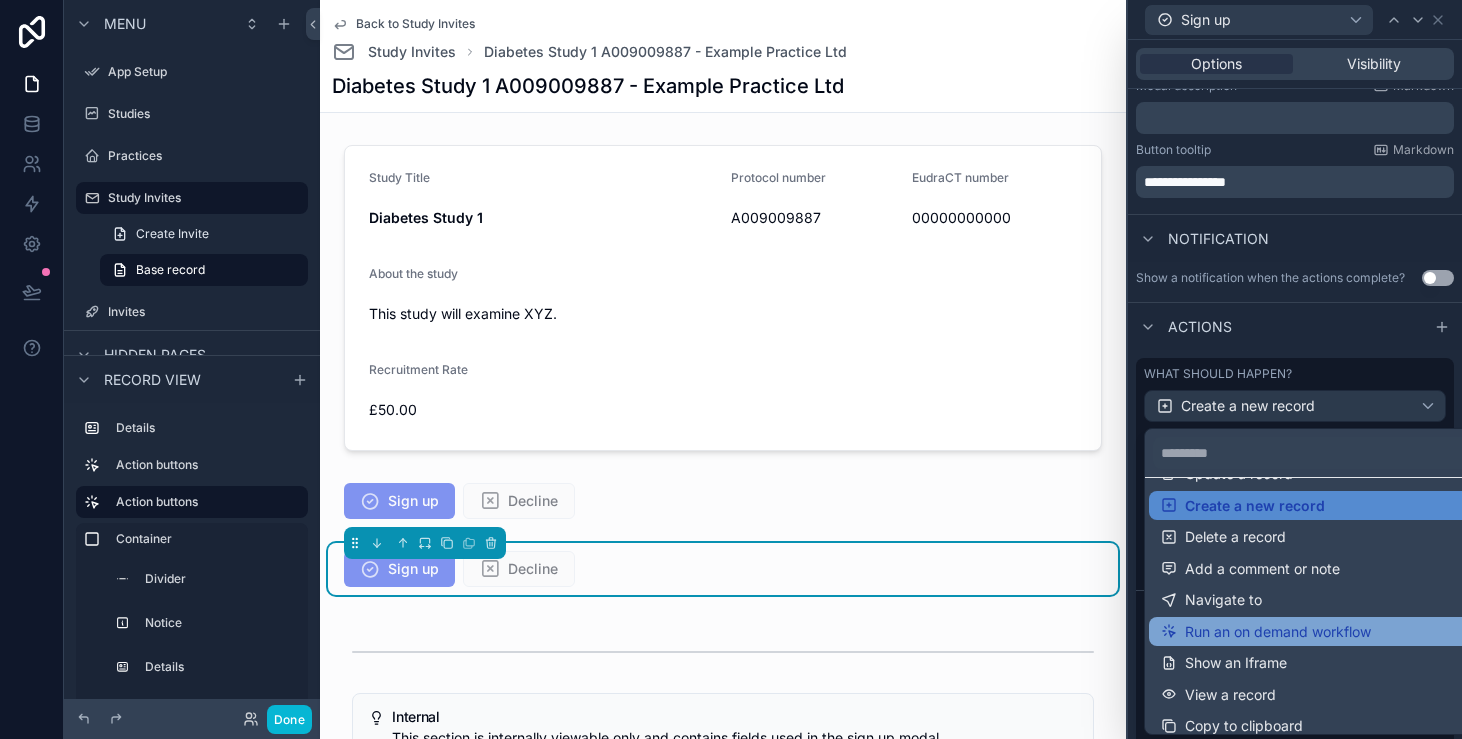 click on "Run an on demand workflow" at bounding box center [1278, 632] 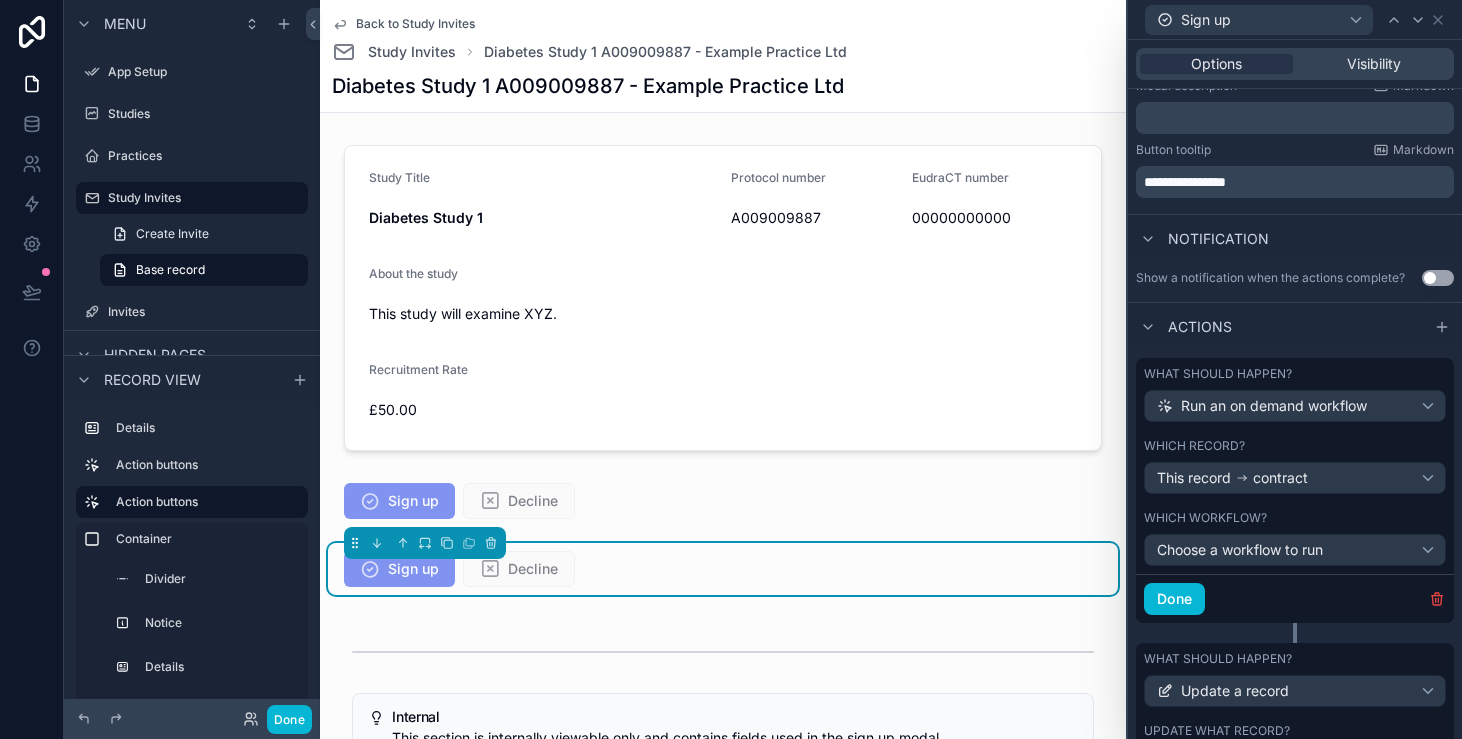 scroll, scrollTop: 449, scrollLeft: 0, axis: vertical 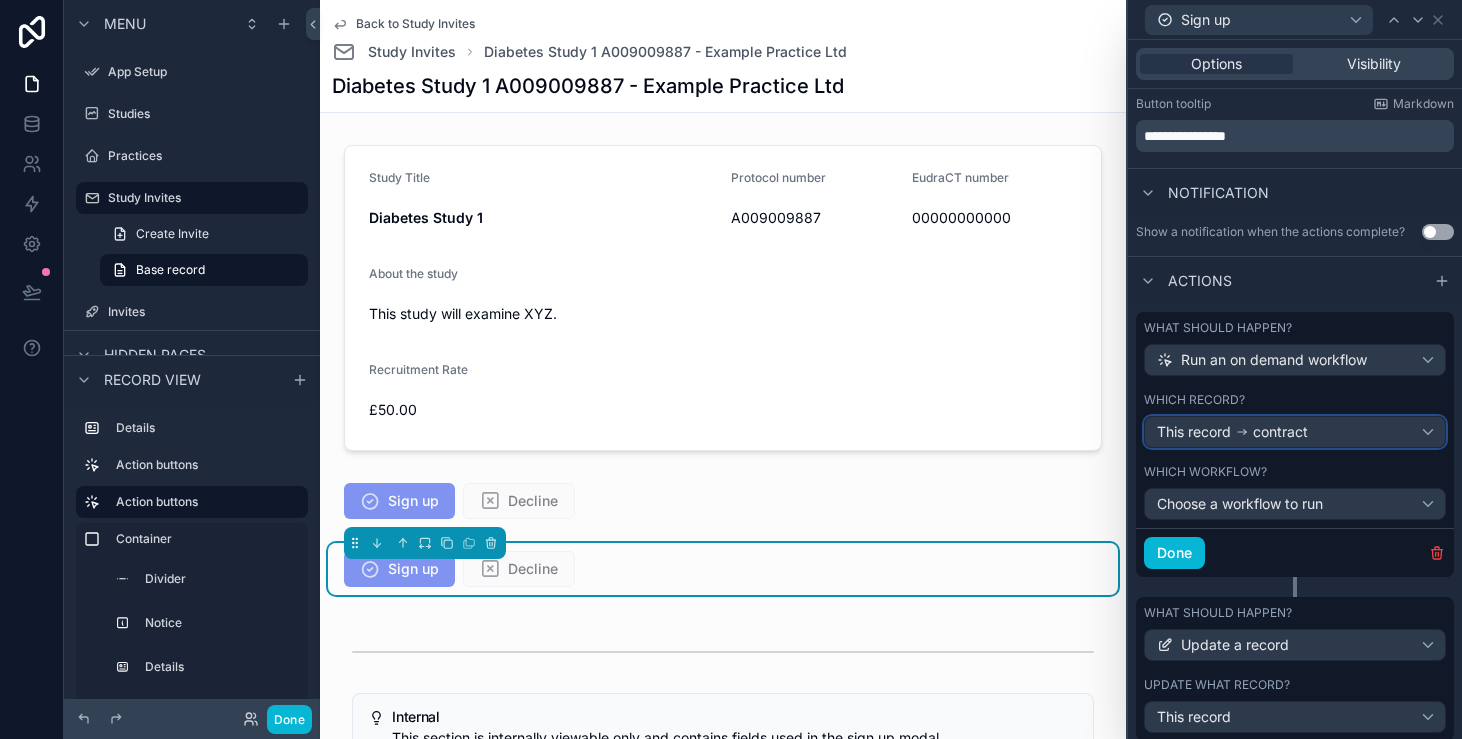 click on "This record contract" at bounding box center [1295, 432] 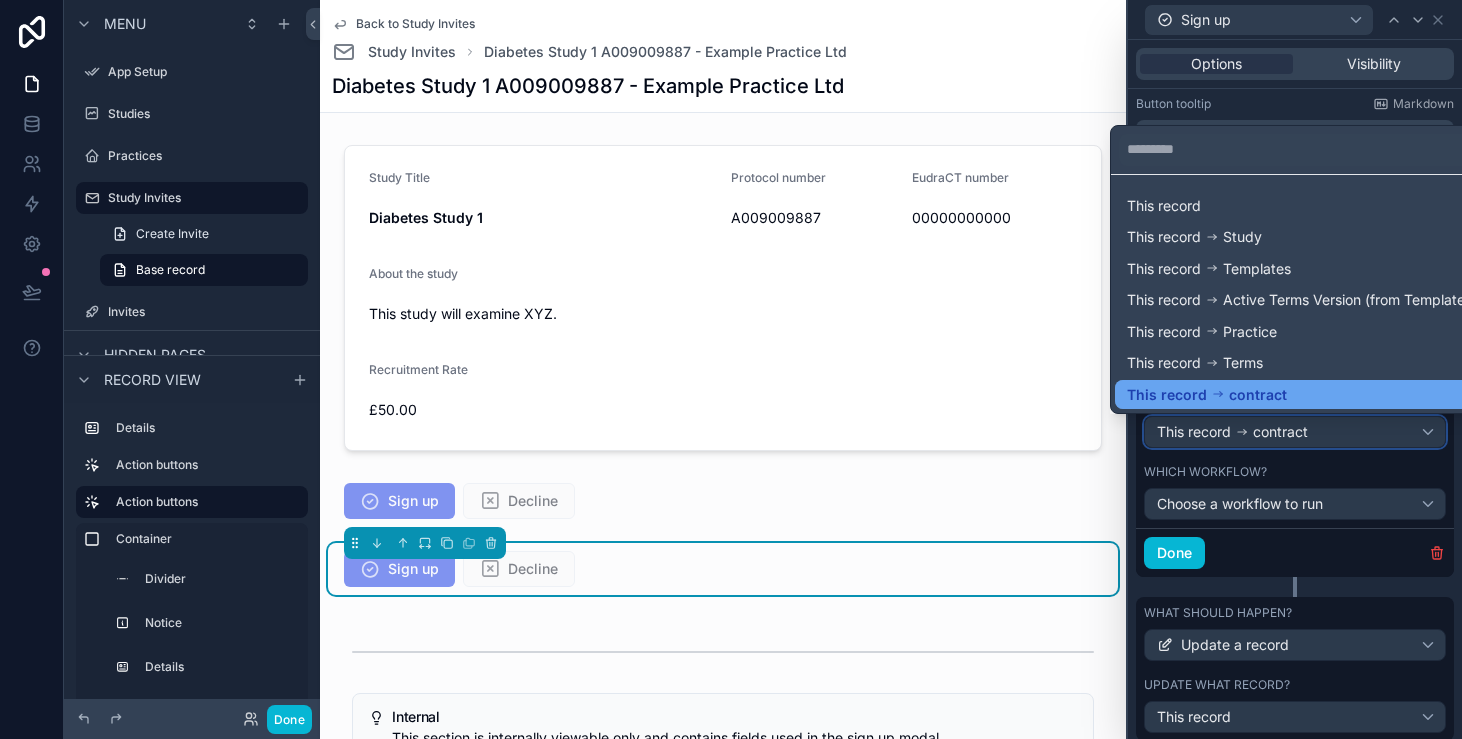 scroll, scrollTop: 0, scrollLeft: 0, axis: both 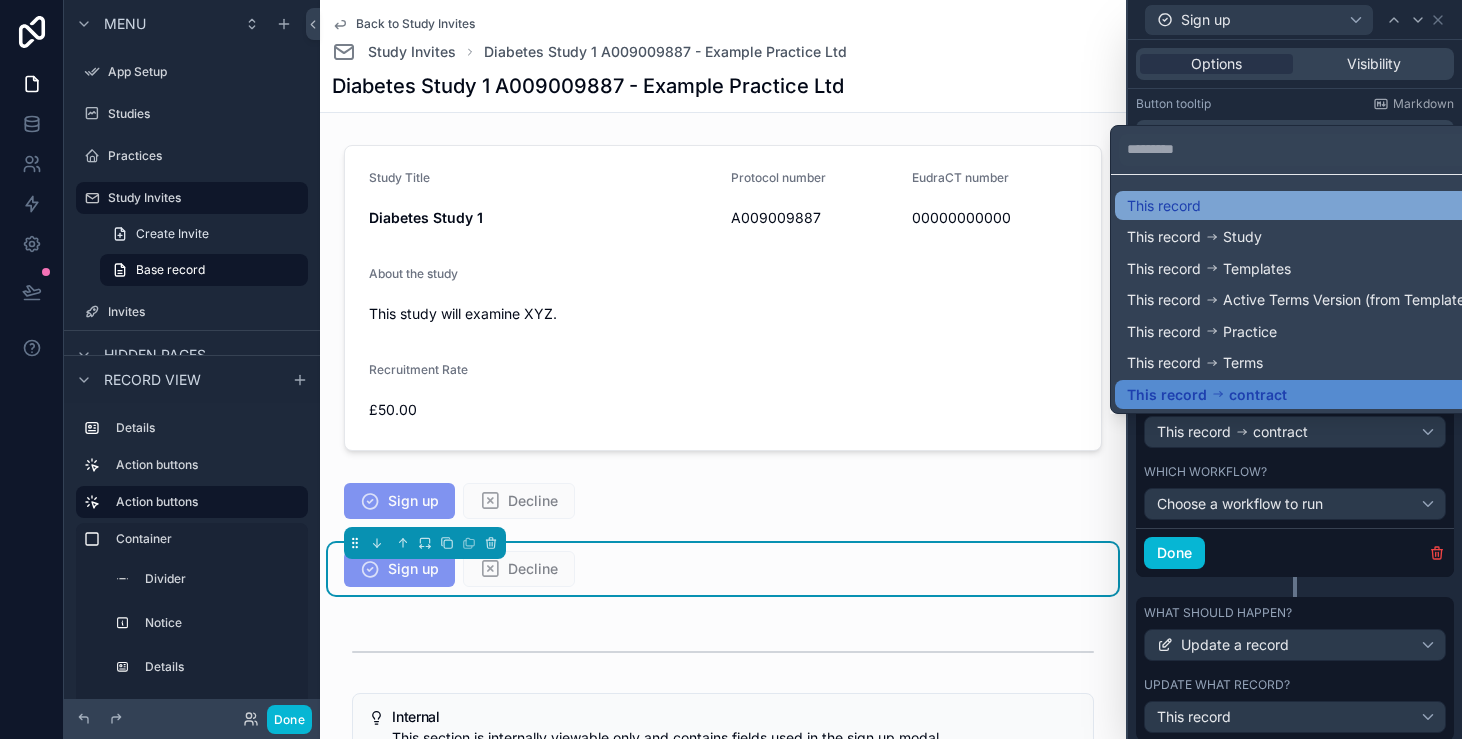 click on "This record" at bounding box center [1302, 206] 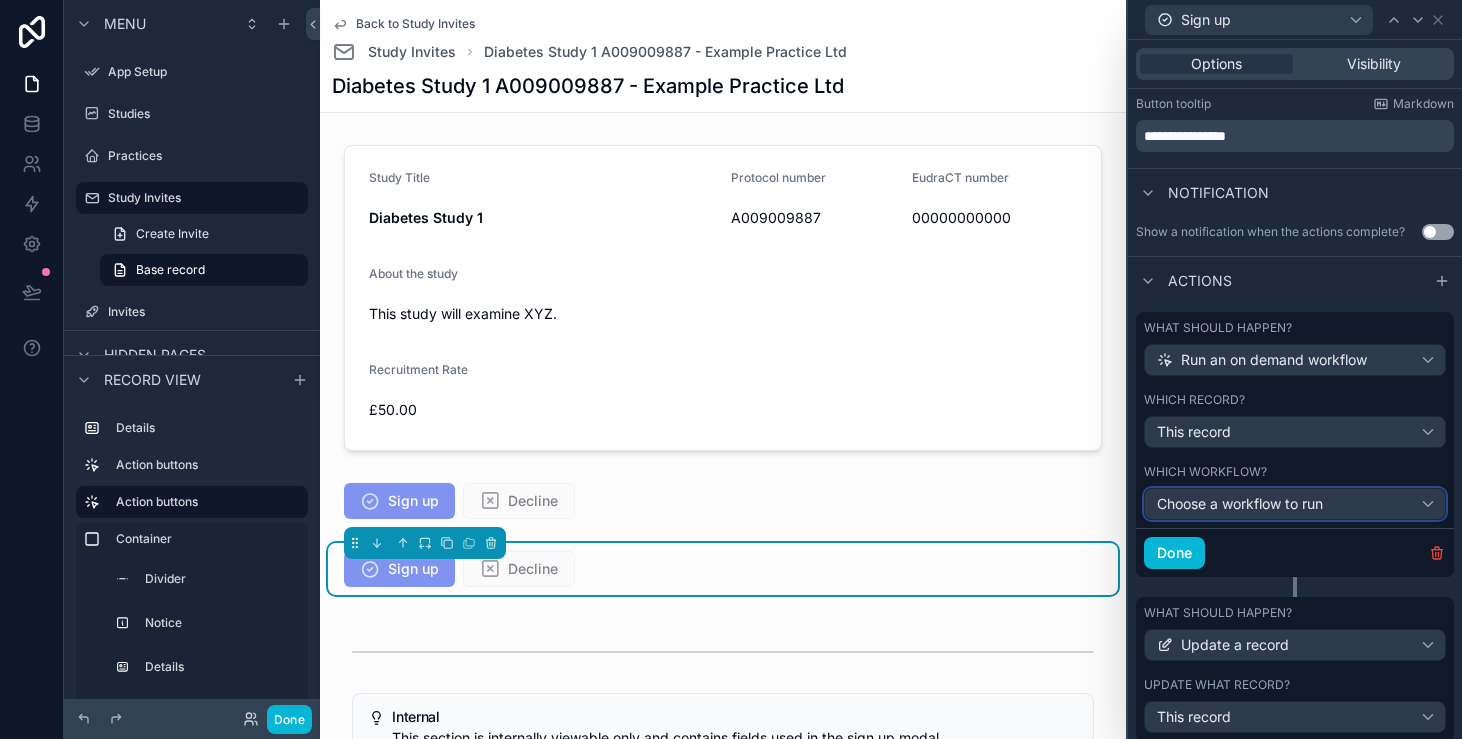 click on "Choose a workflow to run" at bounding box center (1240, 503) 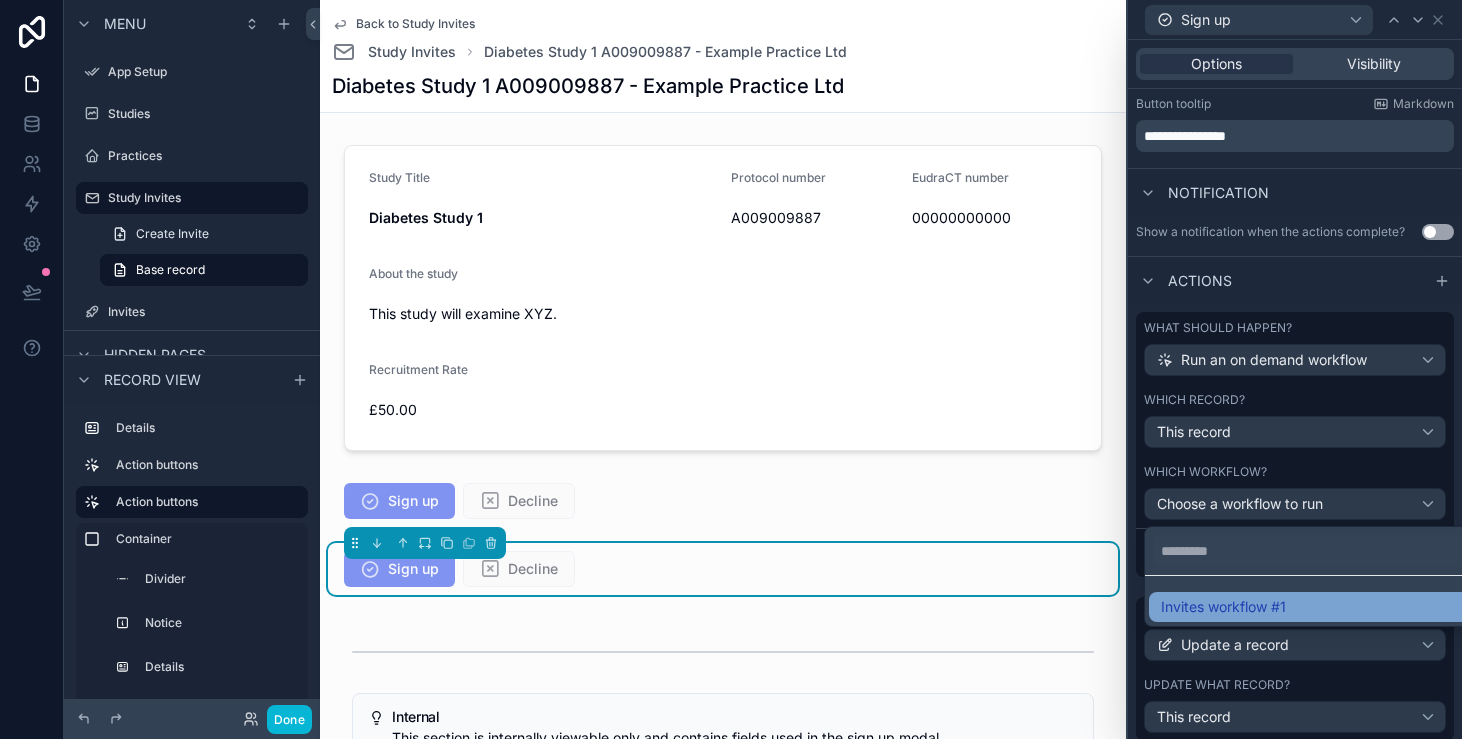 click on "Invites workflow #1" at bounding box center (1319, 607) 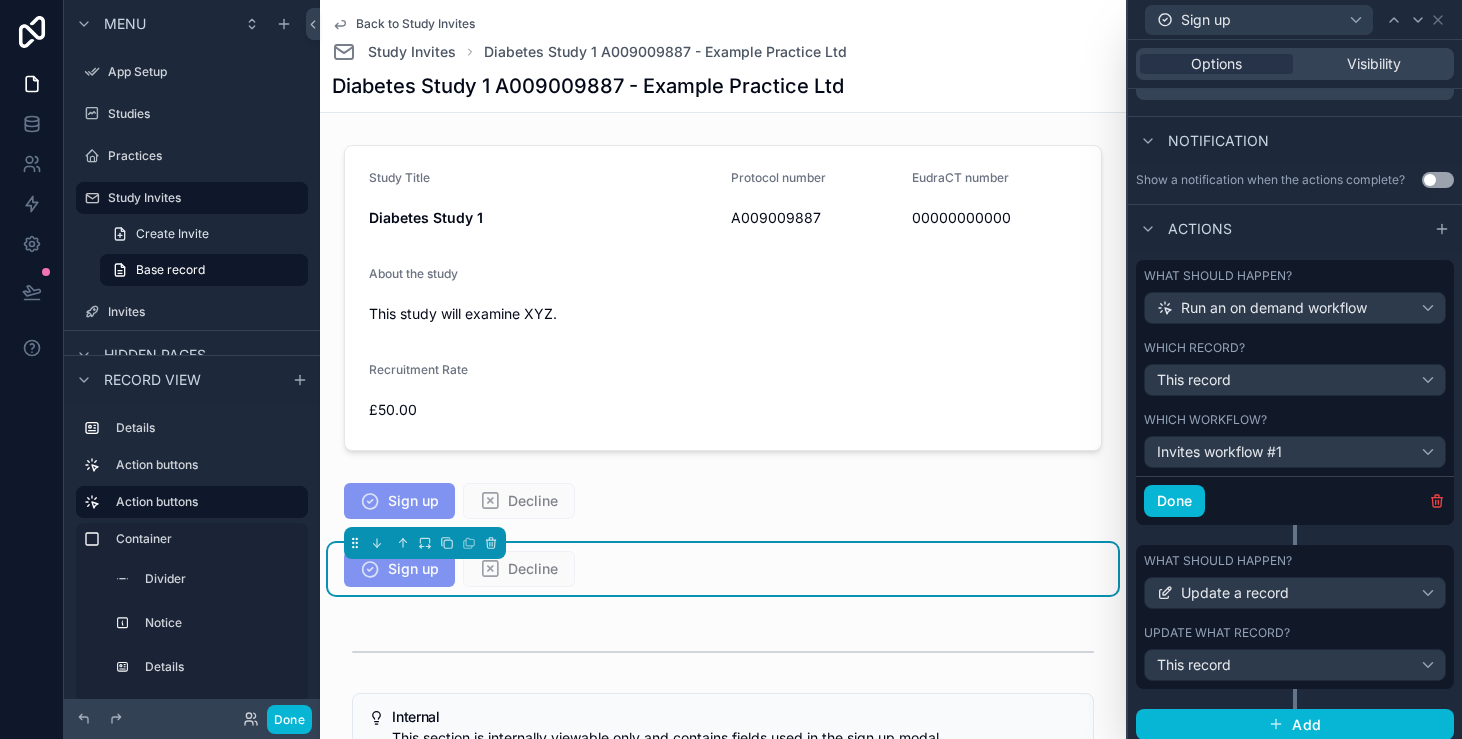scroll, scrollTop: 510, scrollLeft: 0, axis: vertical 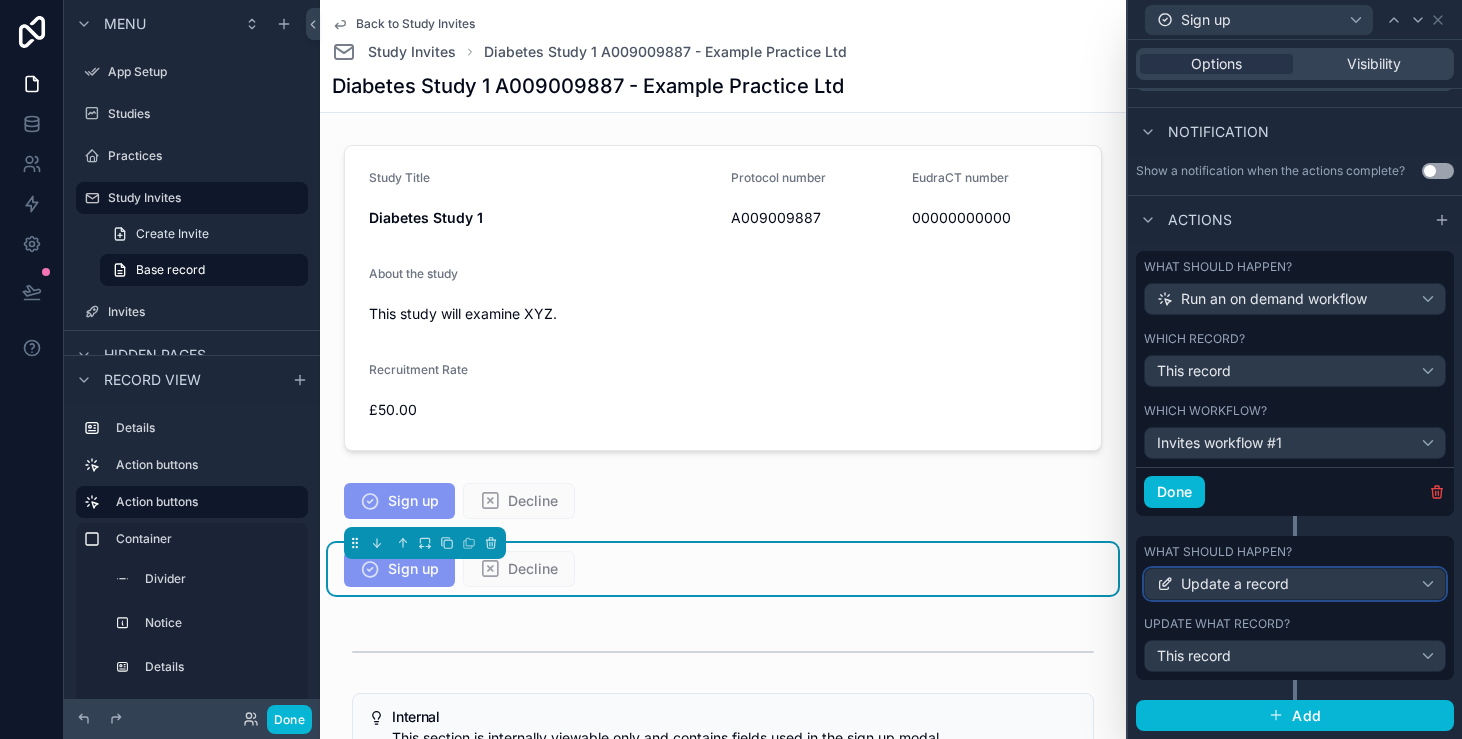 click on "Update a record" at bounding box center [1295, 584] 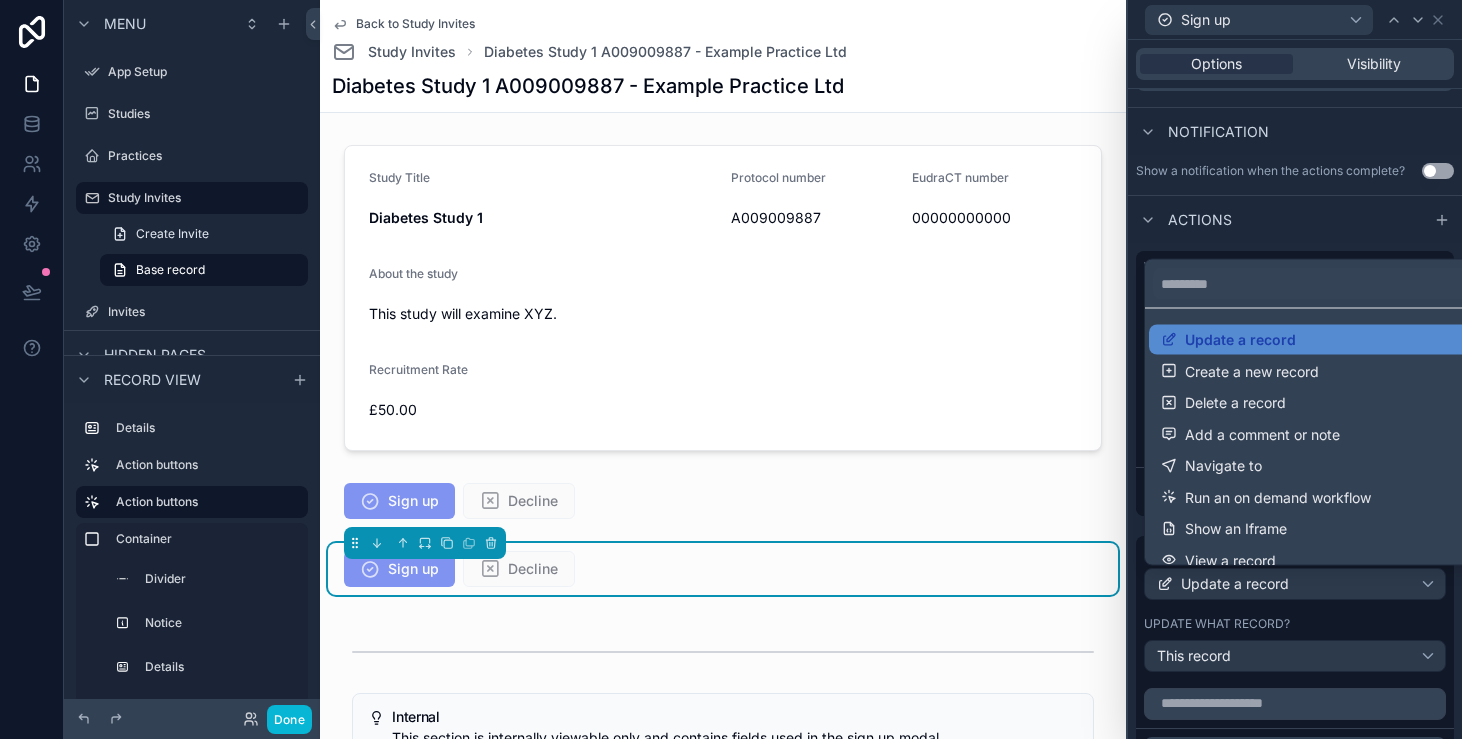 click at bounding box center (1295, 369) 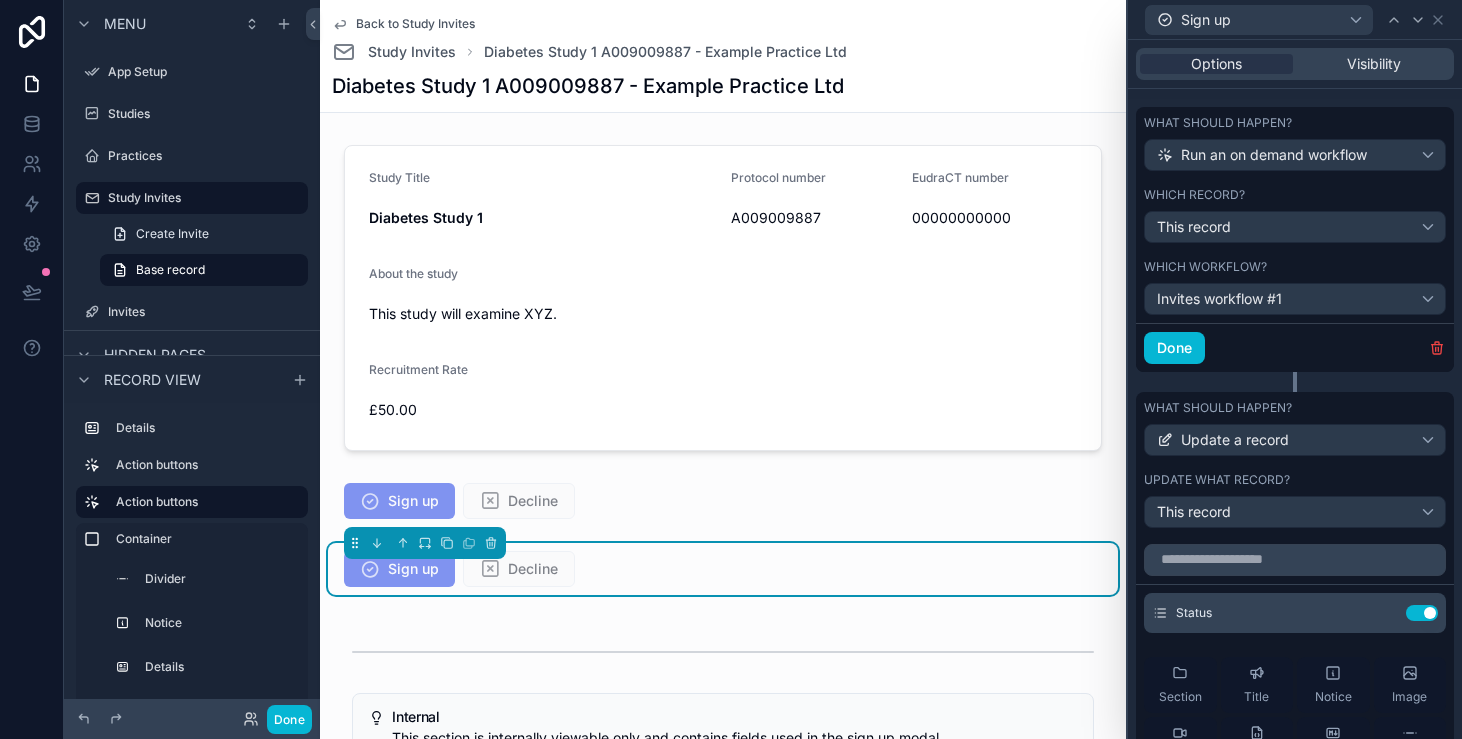 scroll, scrollTop: 677, scrollLeft: 0, axis: vertical 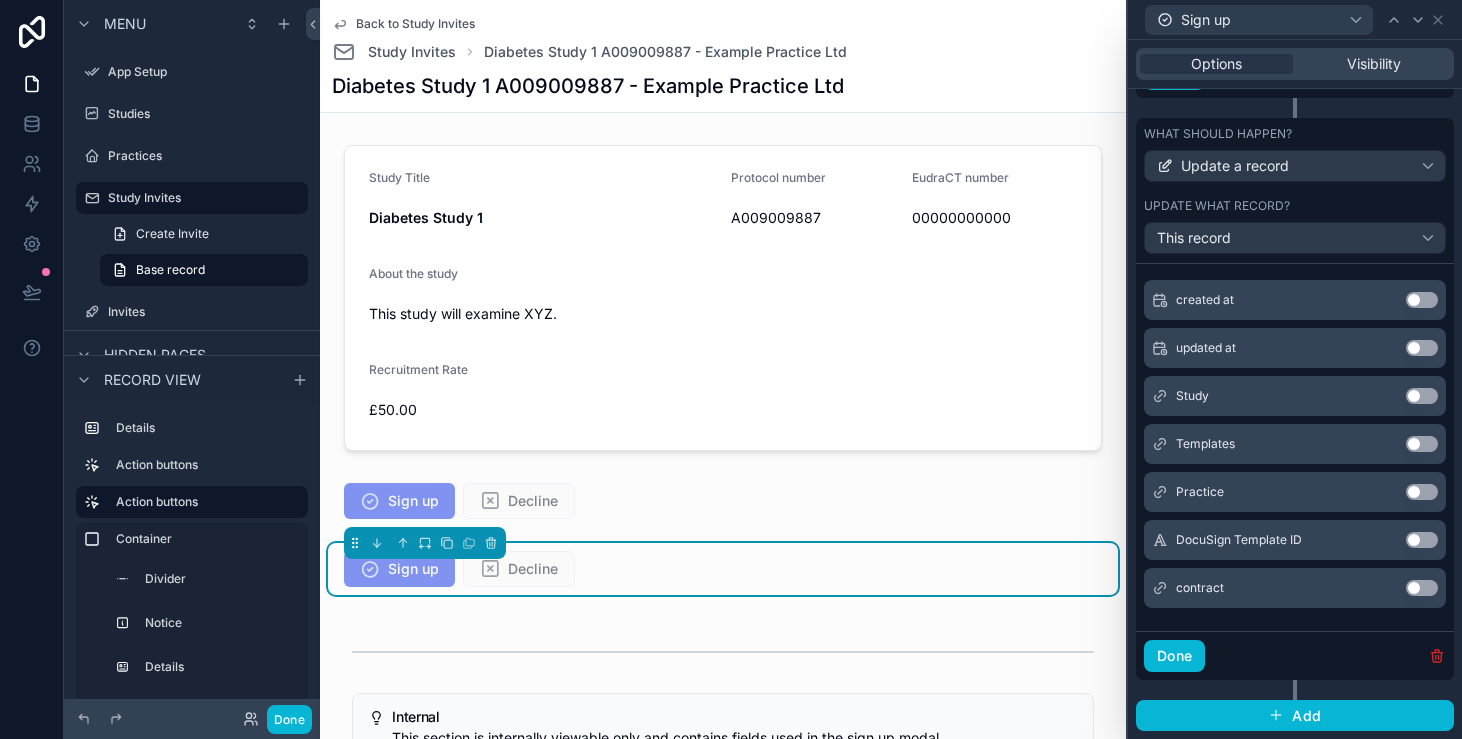 click 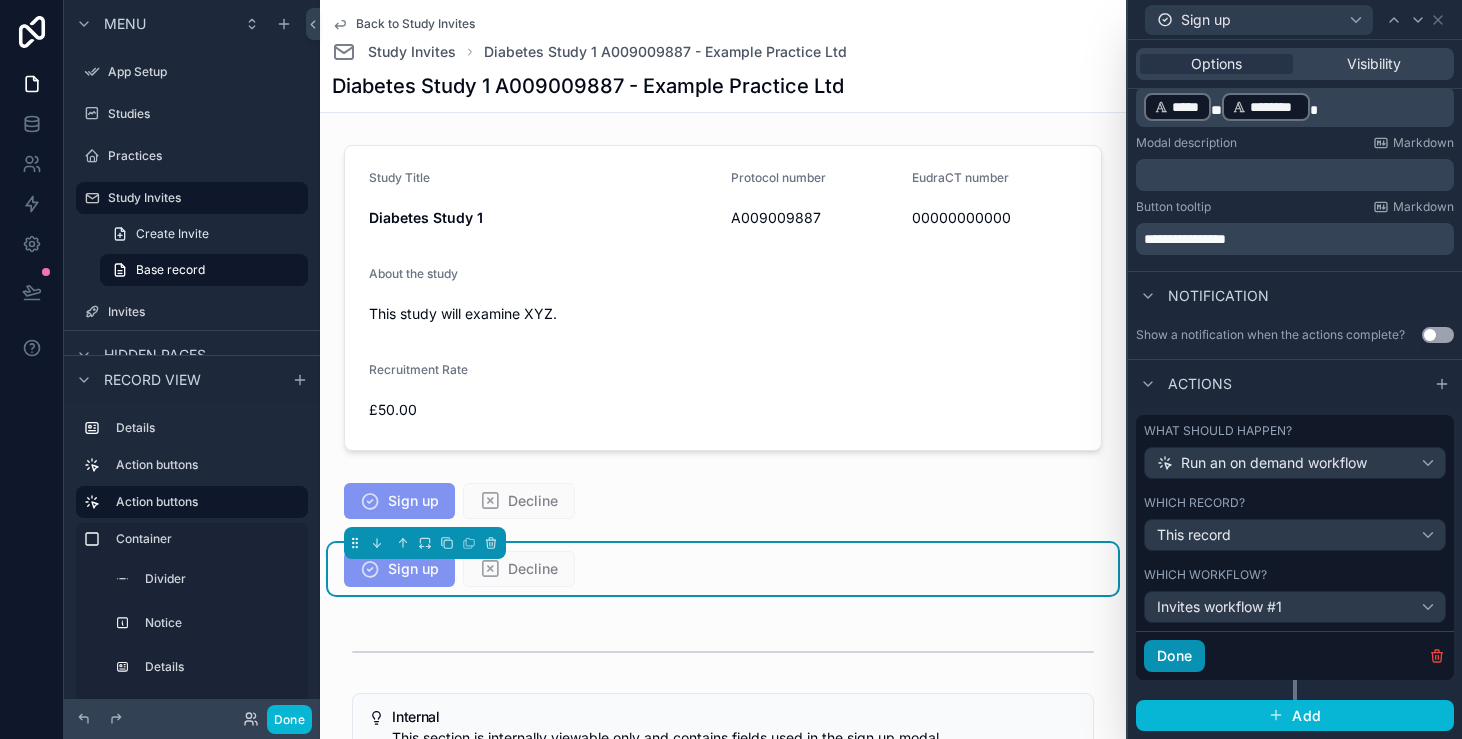 click on "Done" at bounding box center (1174, 656) 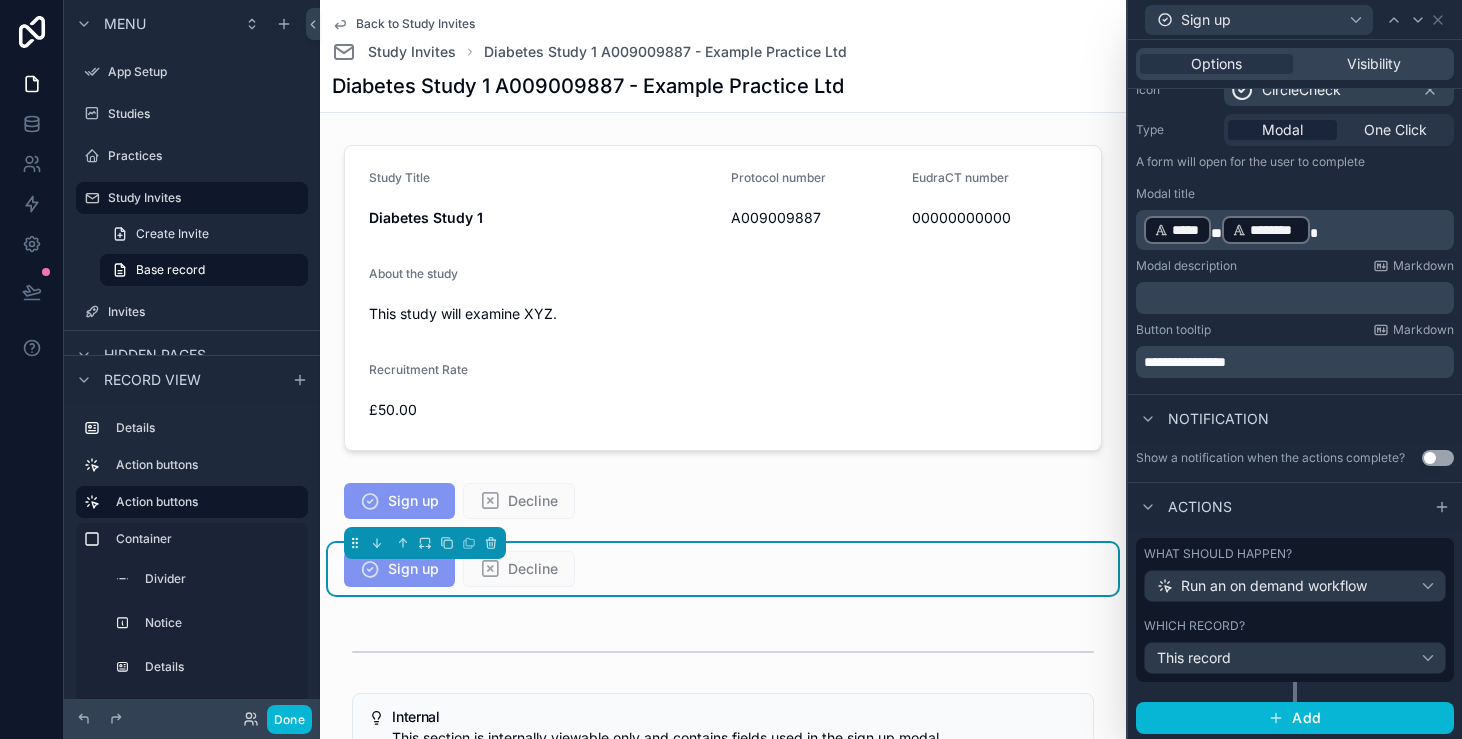scroll, scrollTop: 225, scrollLeft: 0, axis: vertical 